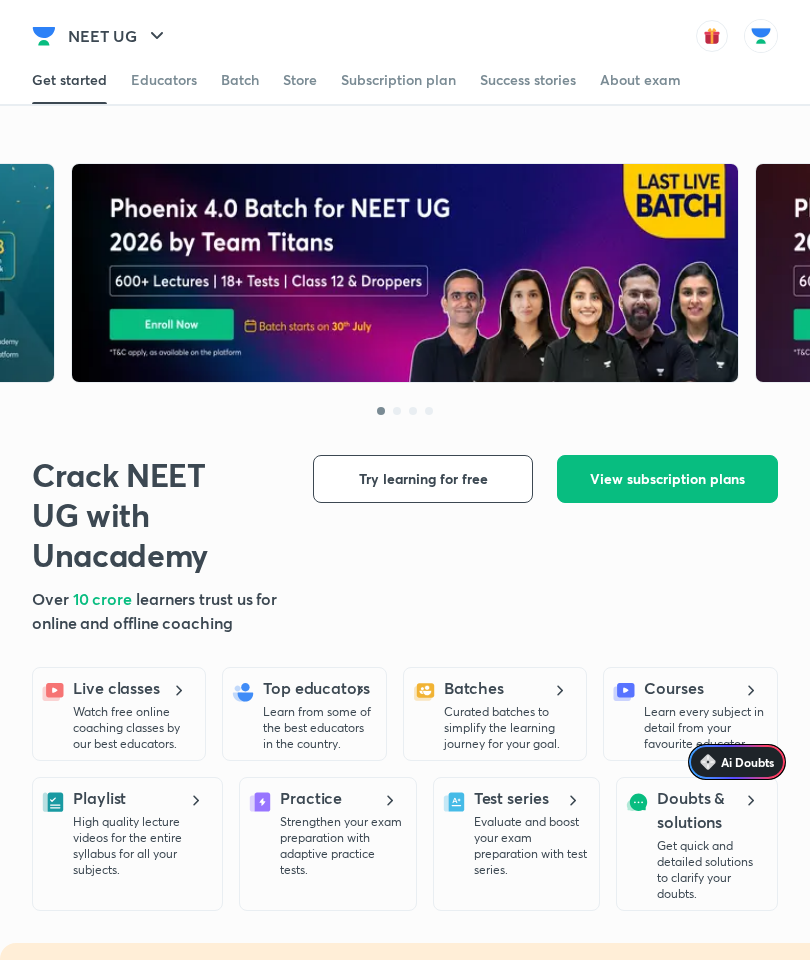scroll, scrollTop: 0, scrollLeft: 0, axis: both 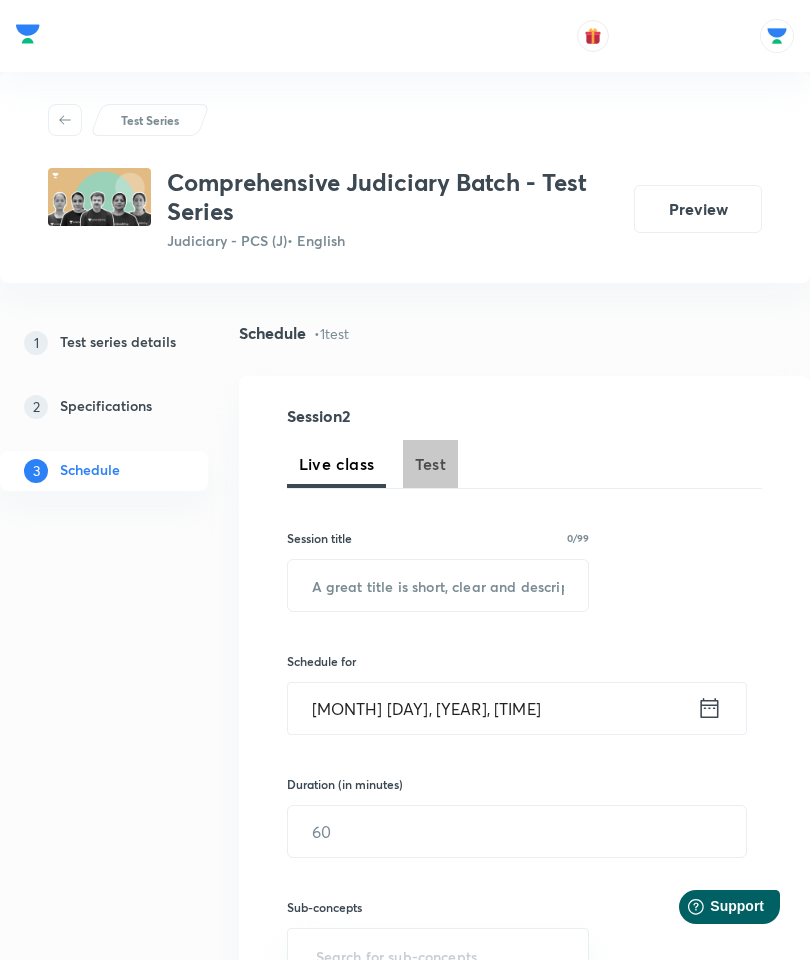 click on "Test" at bounding box center [431, 464] 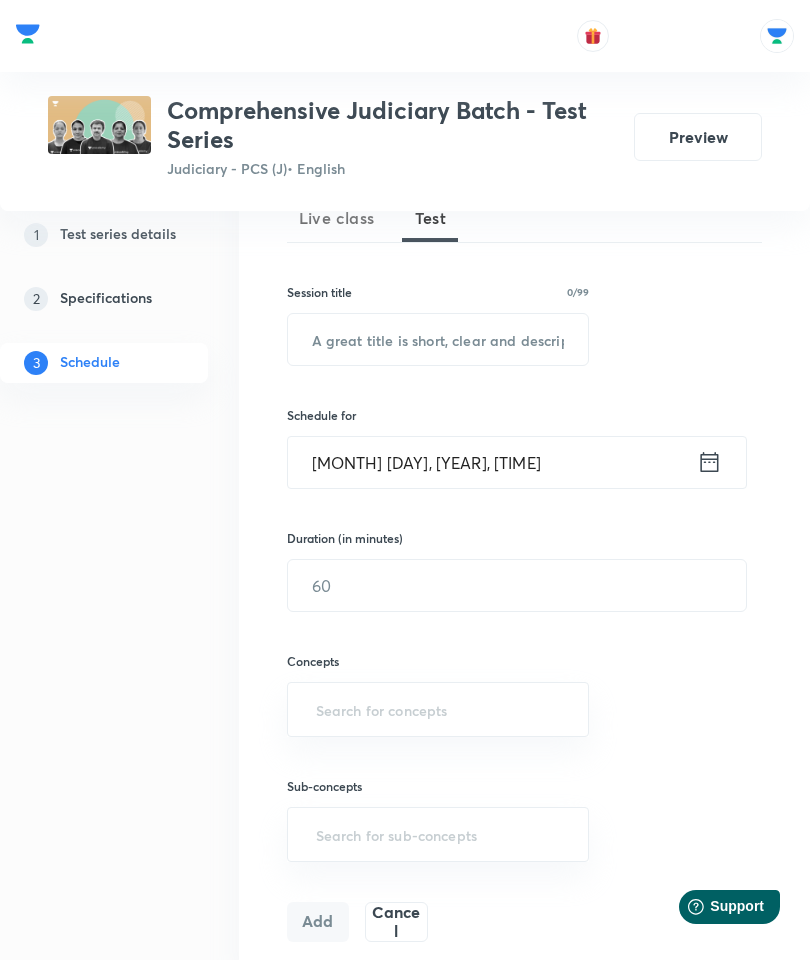 scroll, scrollTop: 245, scrollLeft: 0, axis: vertical 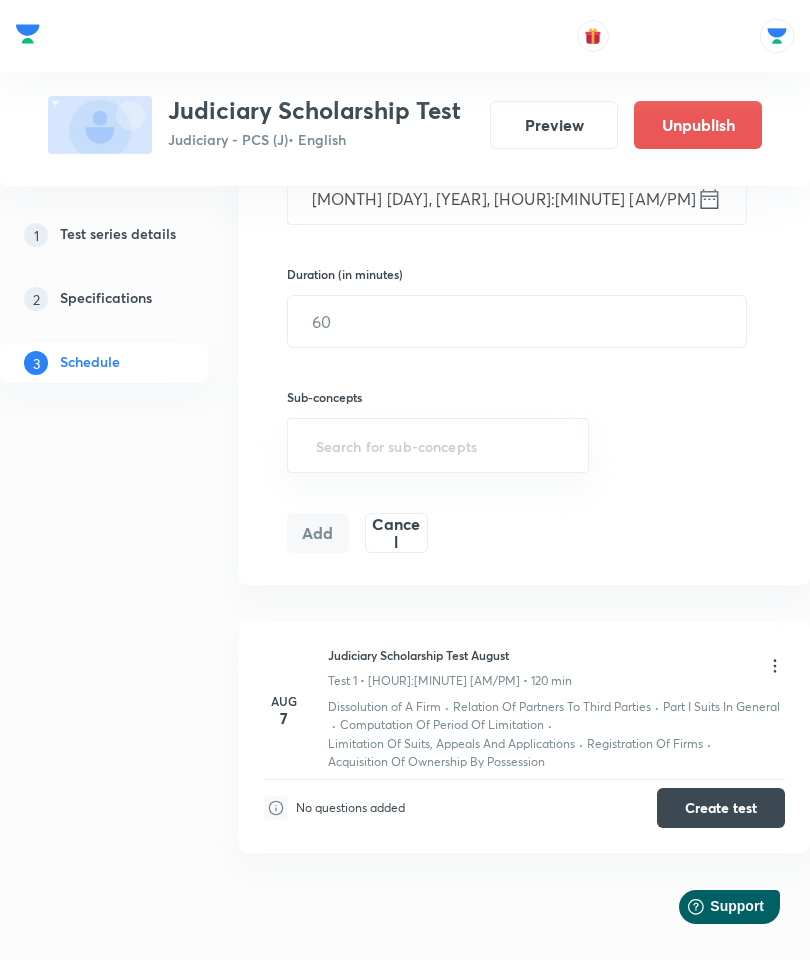 click on "Unpublish" at bounding box center (698, 125) 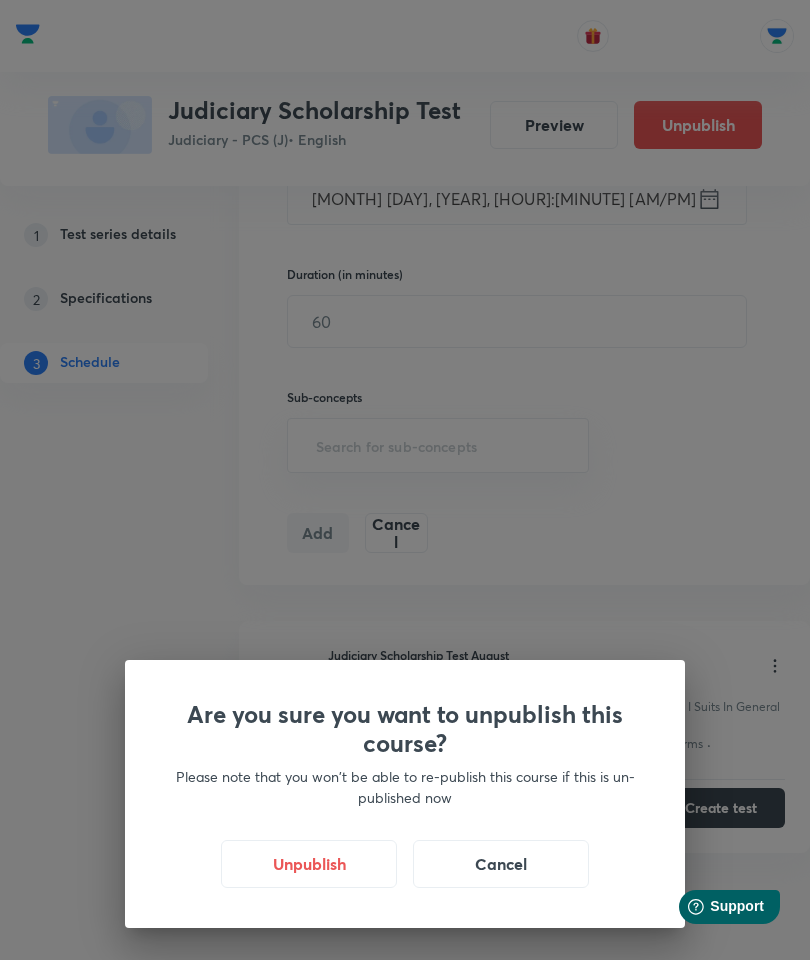 click on "Unpublish" at bounding box center [309, 864] 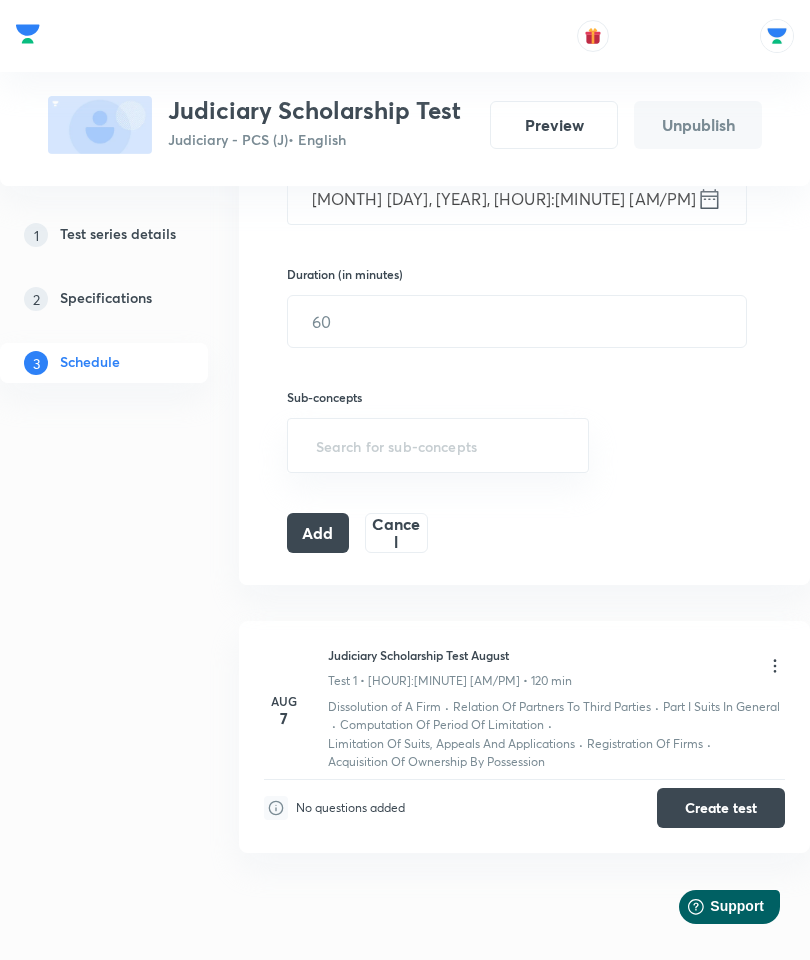 click 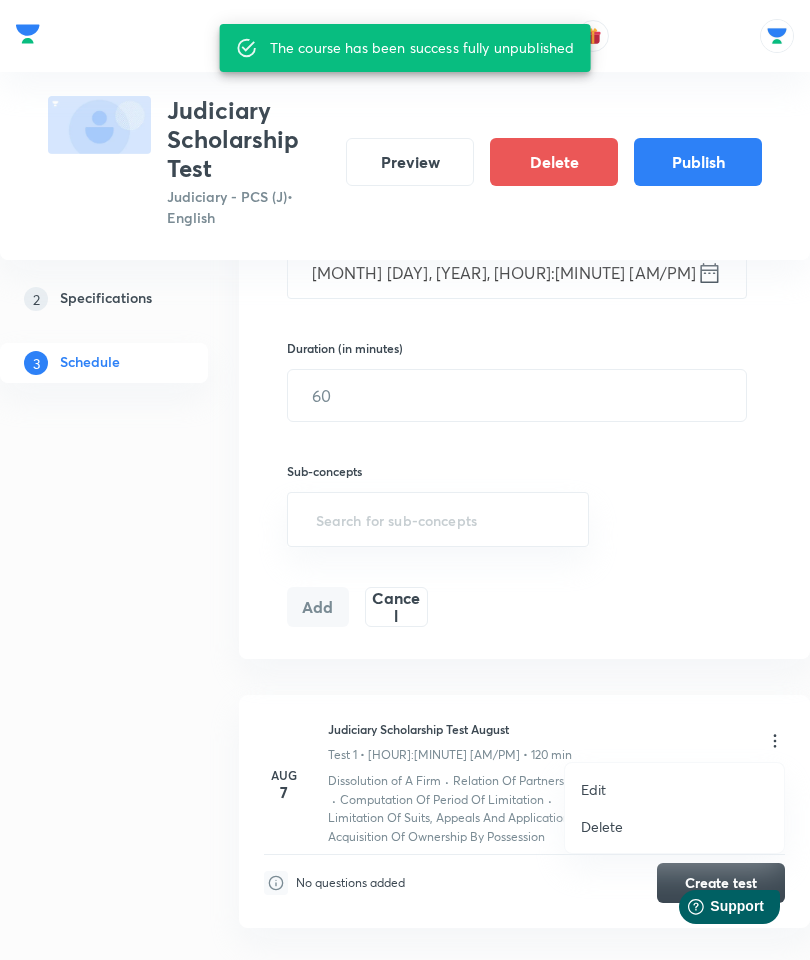 click at bounding box center (405, 480) 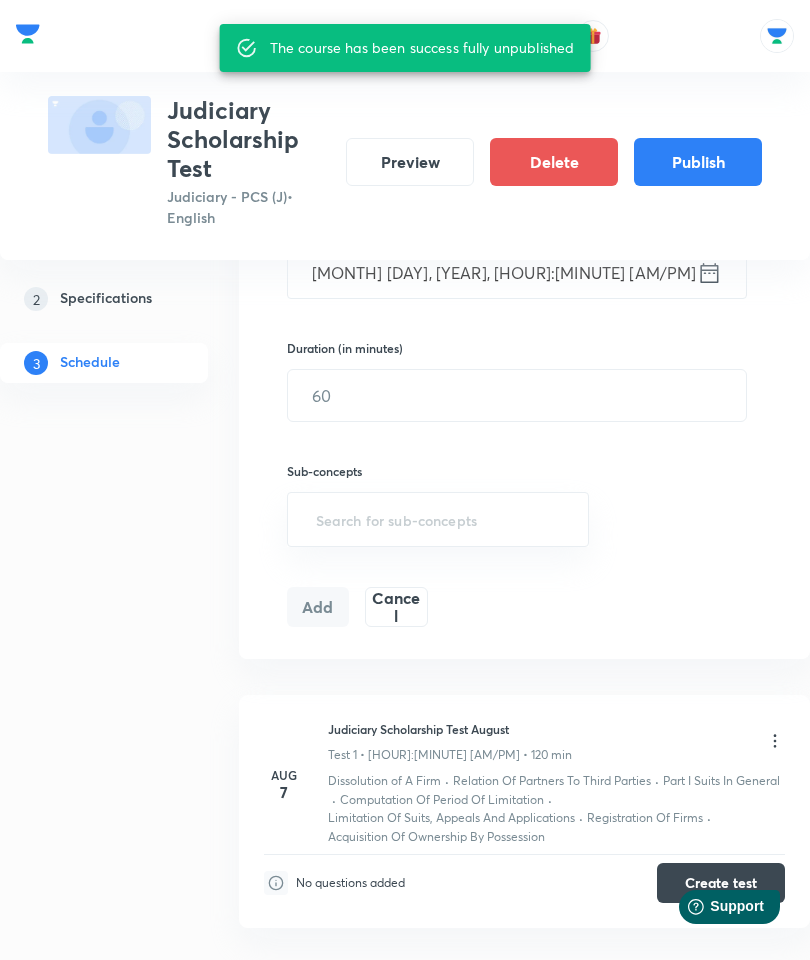 click 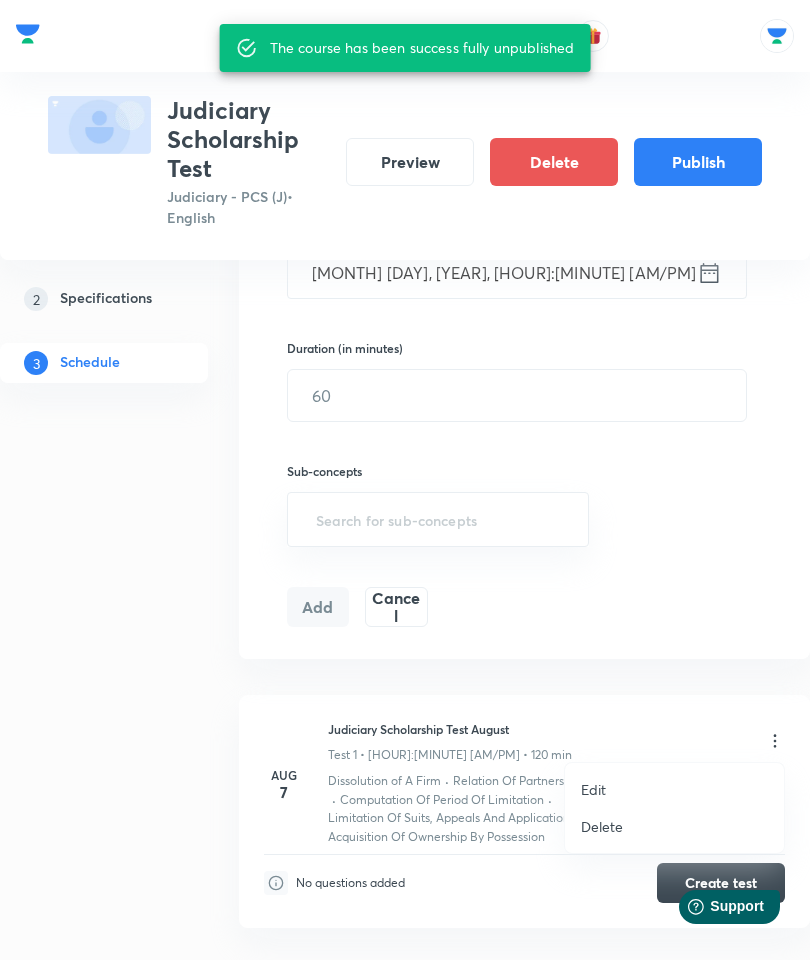 click on "Edit" at bounding box center [593, 789] 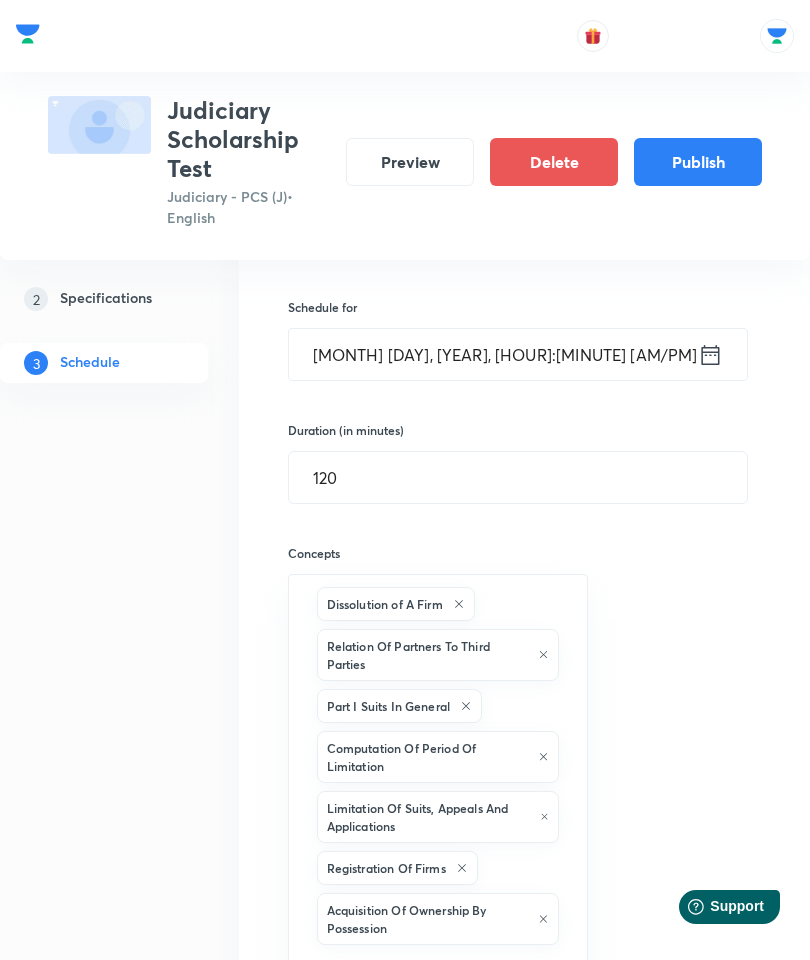 scroll, scrollTop: 393, scrollLeft: 0, axis: vertical 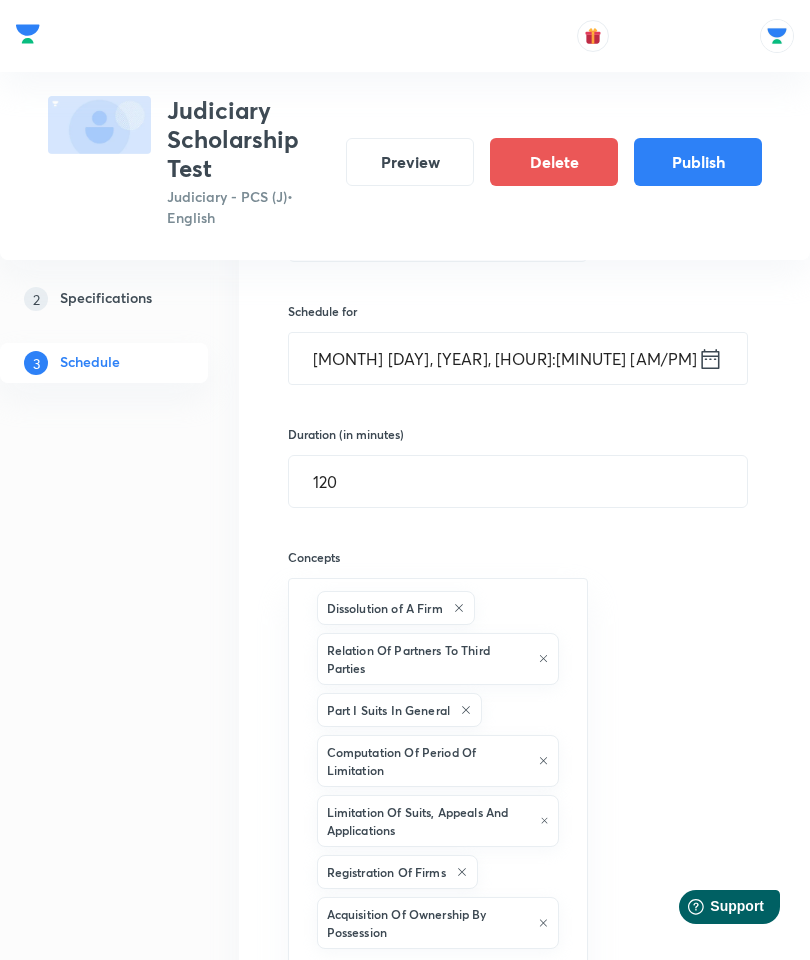 click on "Aug 7, 2025, 5:00 PM" at bounding box center [493, 358] 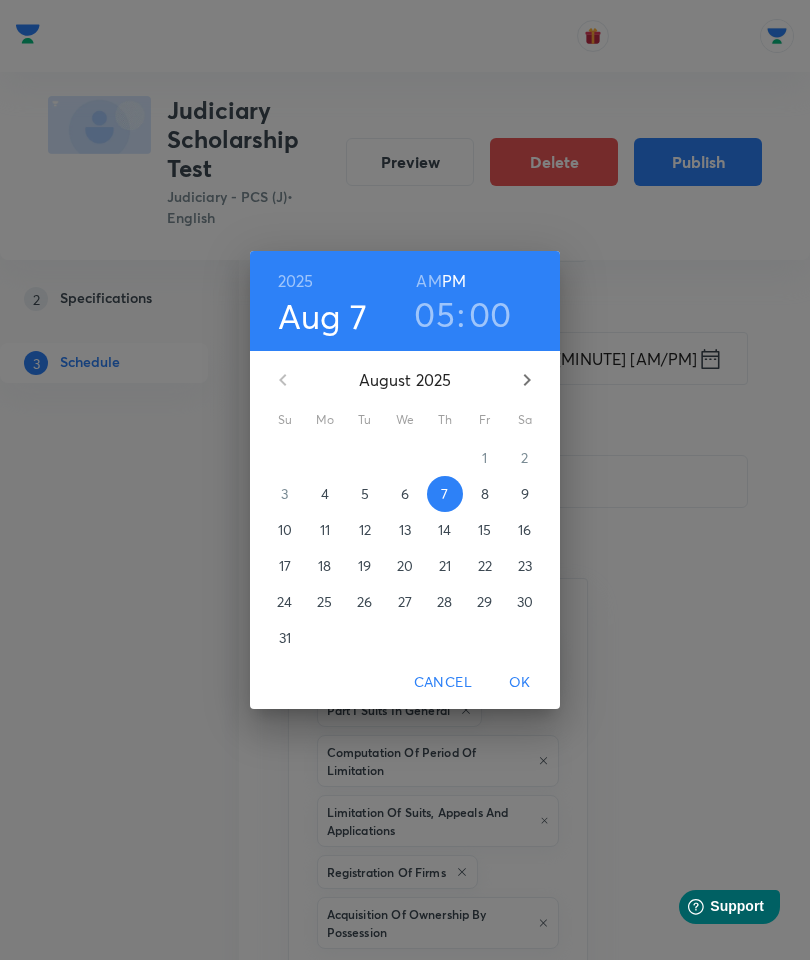 click on "10" at bounding box center [285, 530] 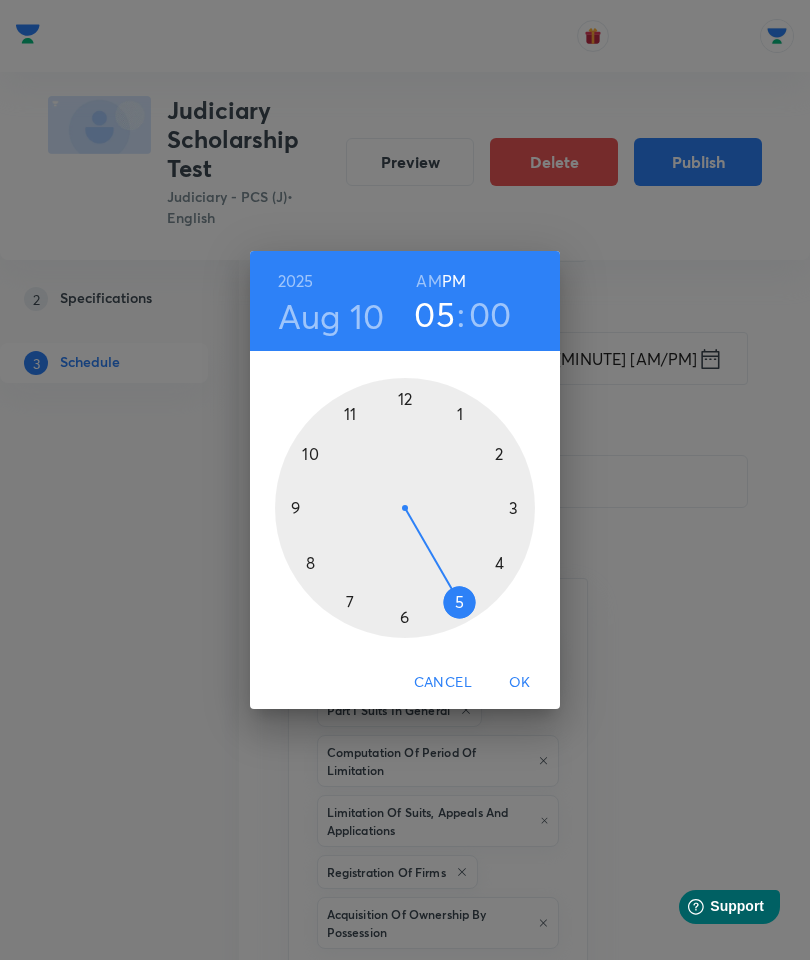 click on "OK" at bounding box center (520, 682) 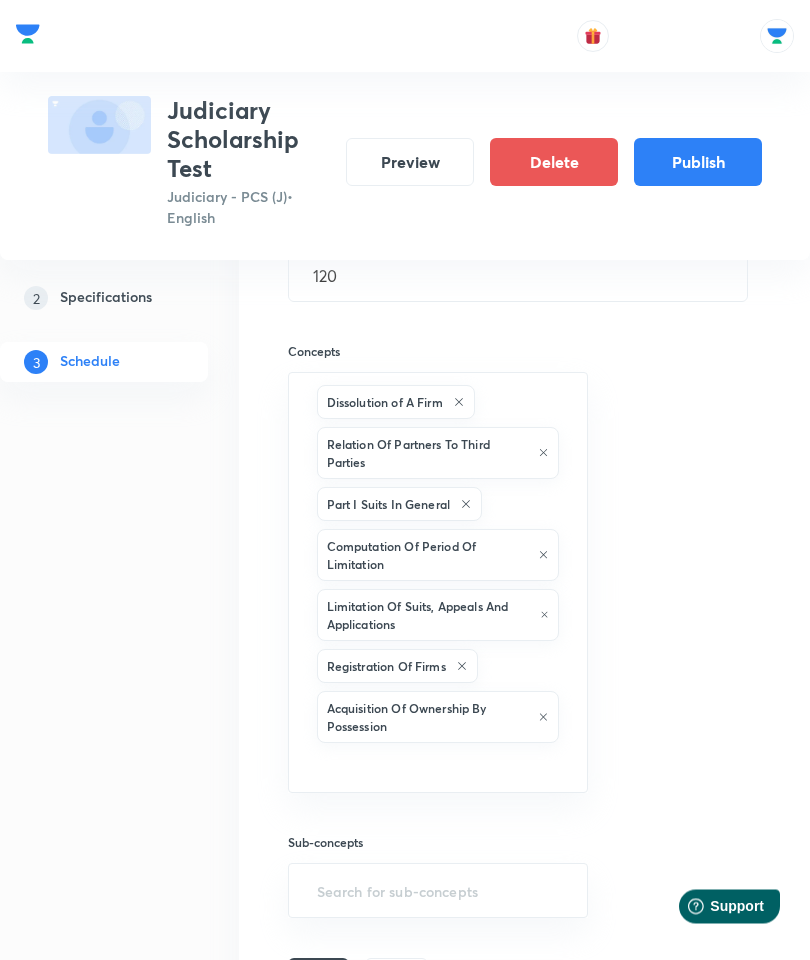 scroll, scrollTop: 768, scrollLeft: 0, axis: vertical 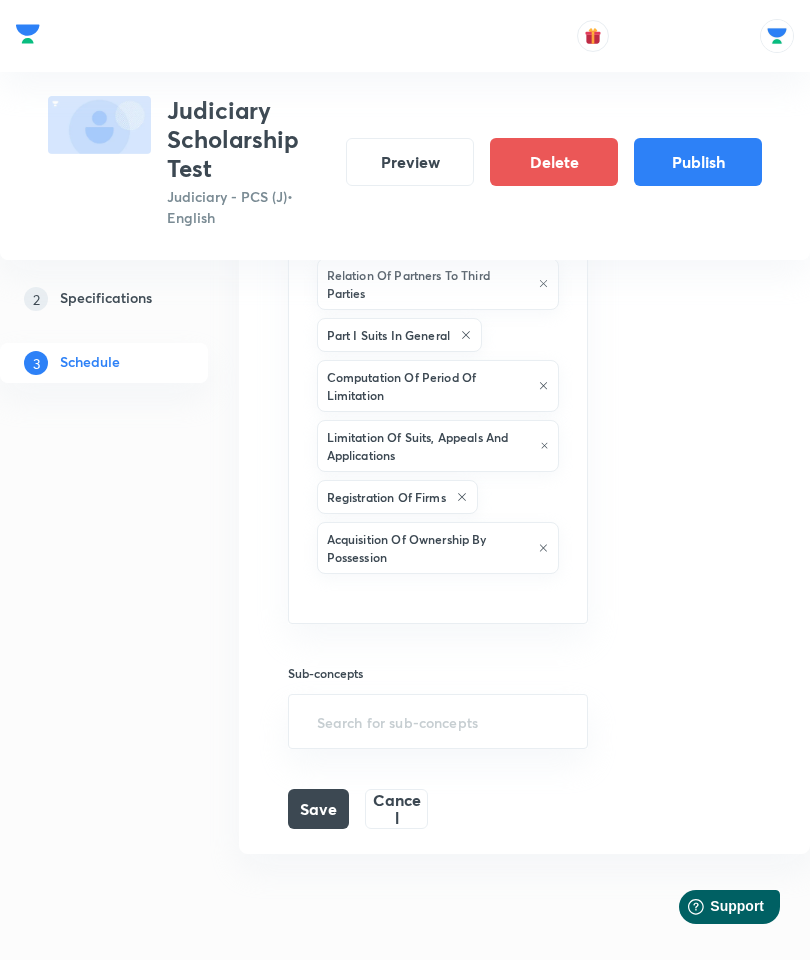 click on "Save" at bounding box center [319, 809] 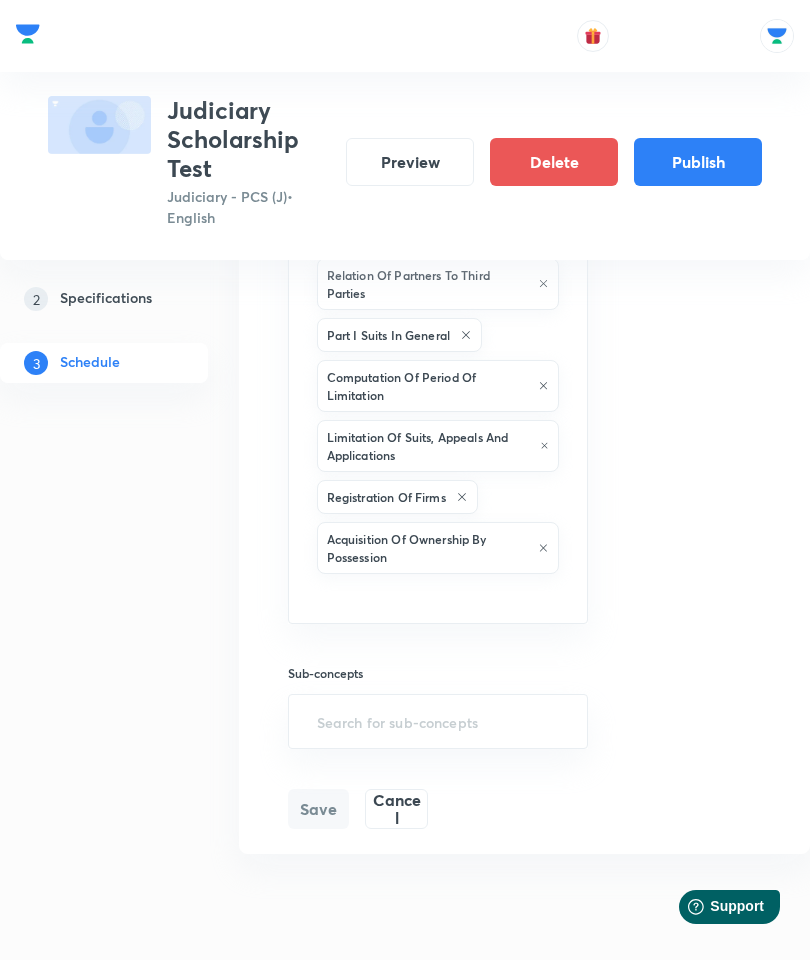 scroll, scrollTop: 80, scrollLeft: 0, axis: vertical 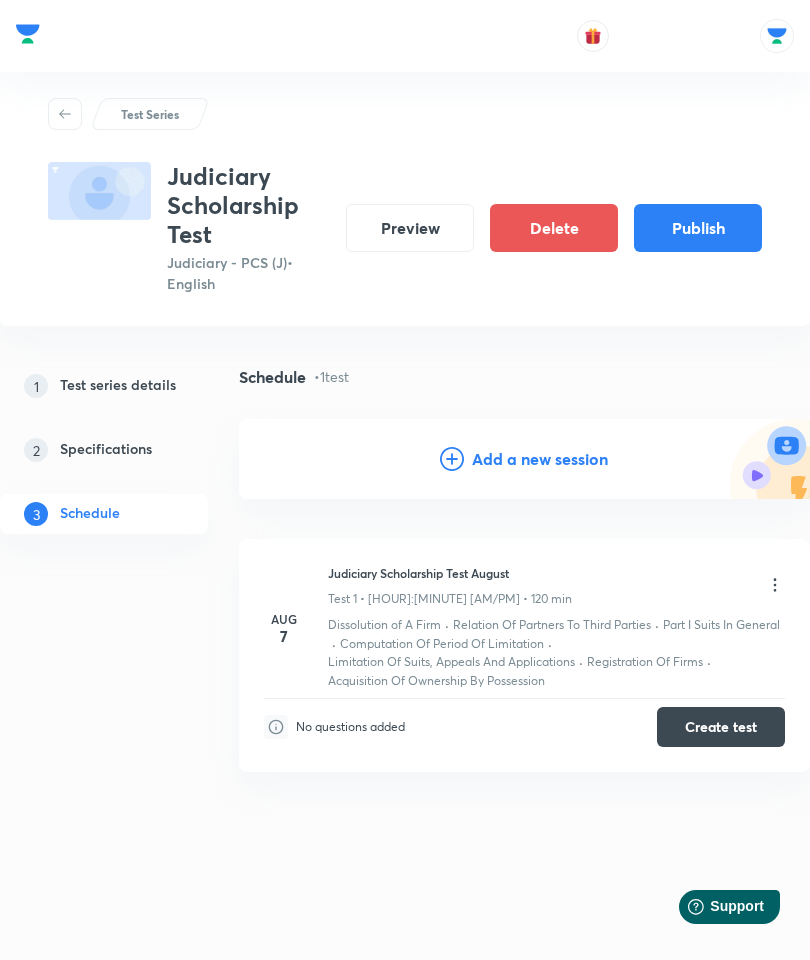 click on "Publish" at bounding box center (698, 228) 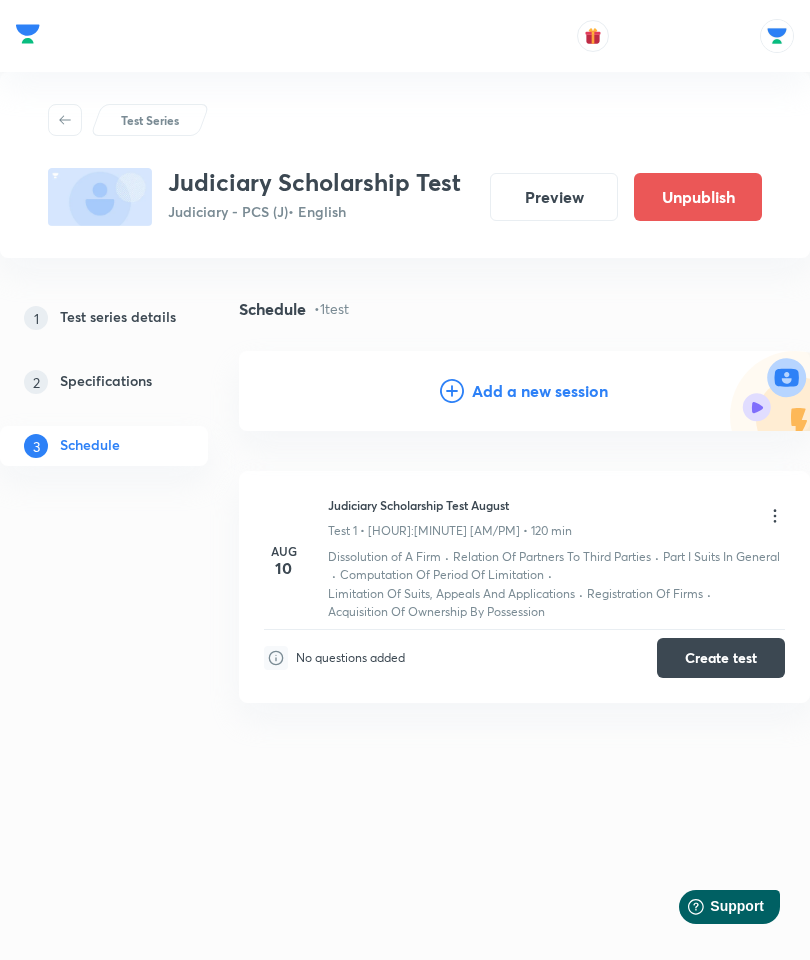 scroll, scrollTop: 0, scrollLeft: 0, axis: both 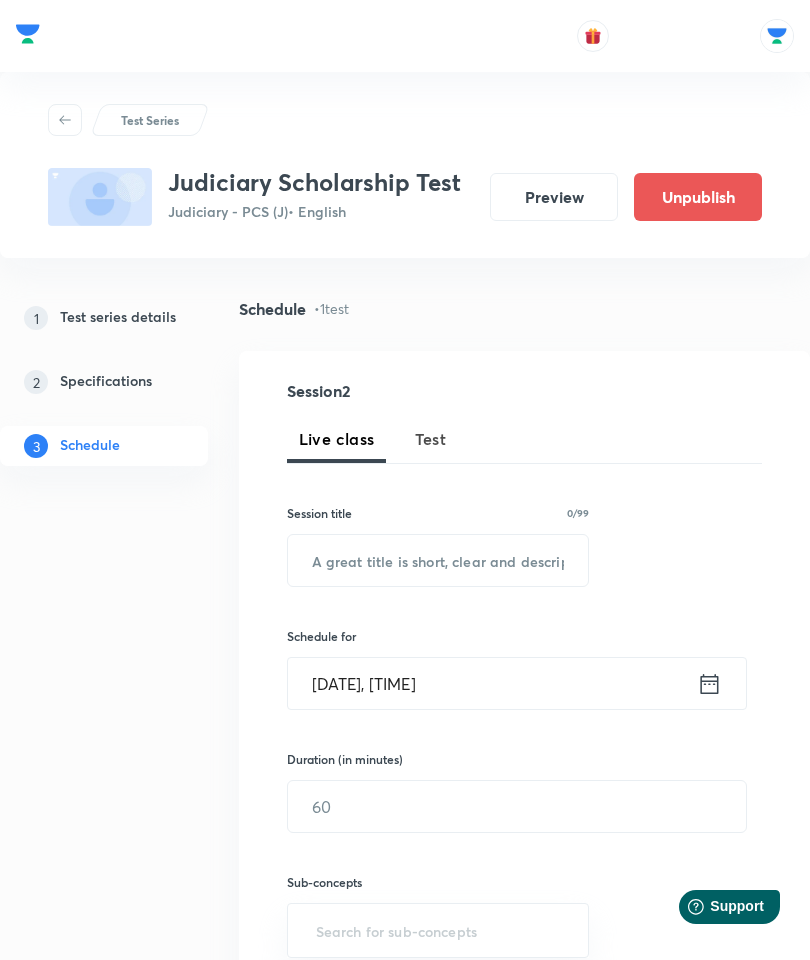 click on "Preview" at bounding box center [554, 197] 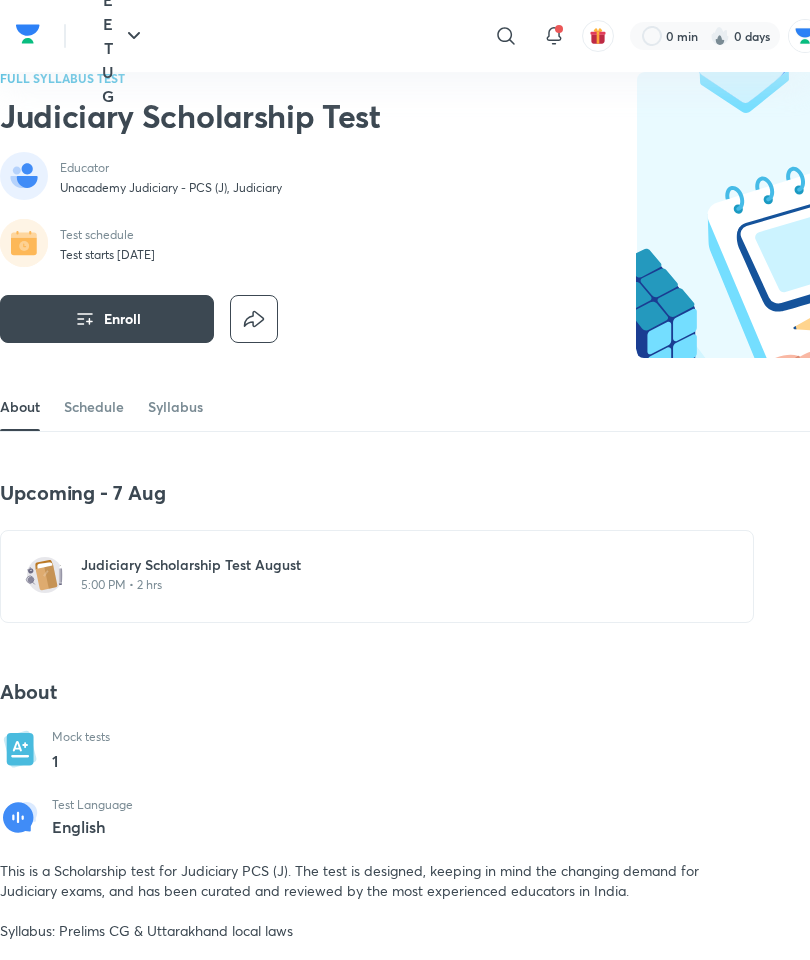 scroll, scrollTop: 0, scrollLeft: 0, axis: both 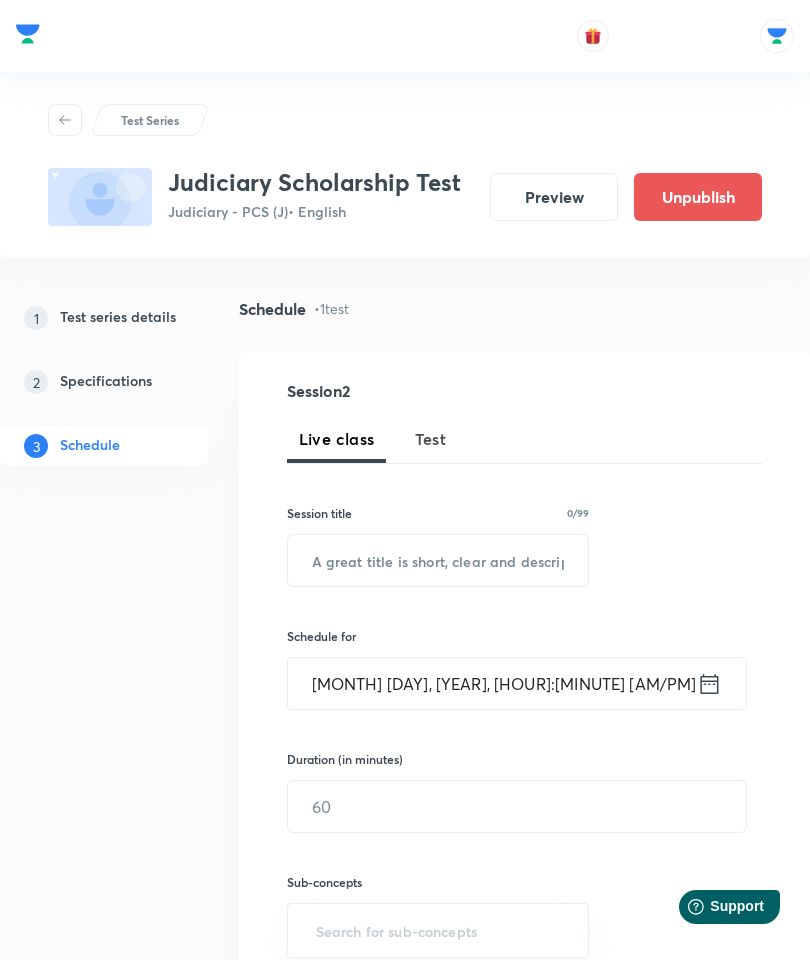 click on "Test Series Judiciary Scholarship Test Judiciary - PCS (J)  • English Preview Unpublish" at bounding box center [405, 165] 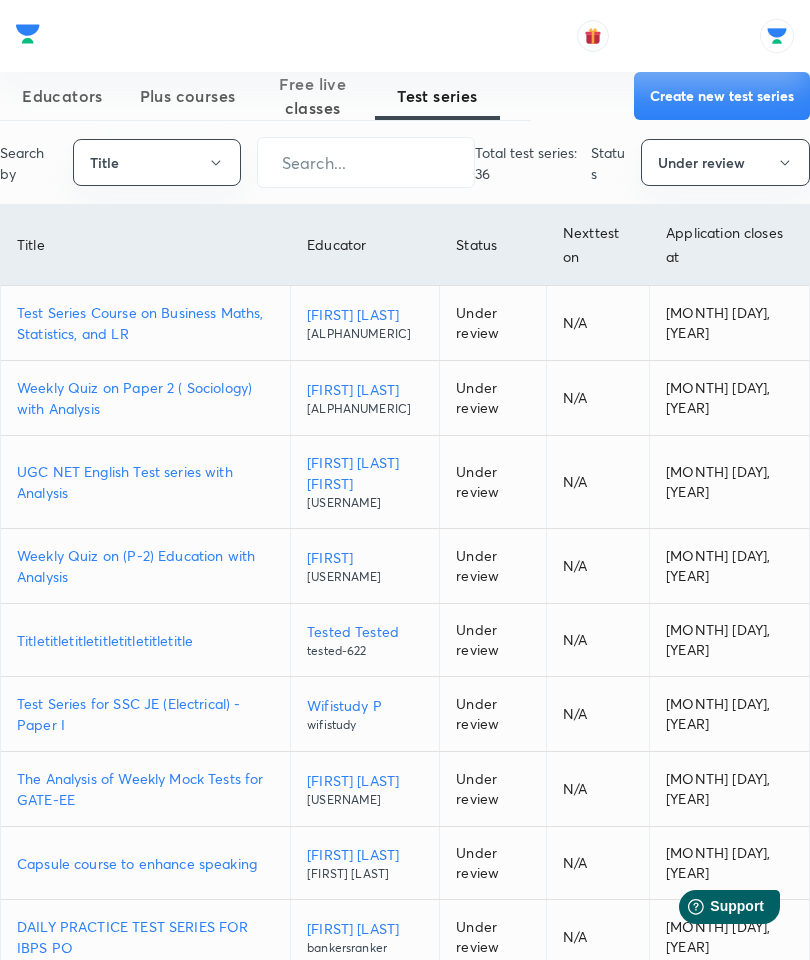 click at bounding box center [701, 36] 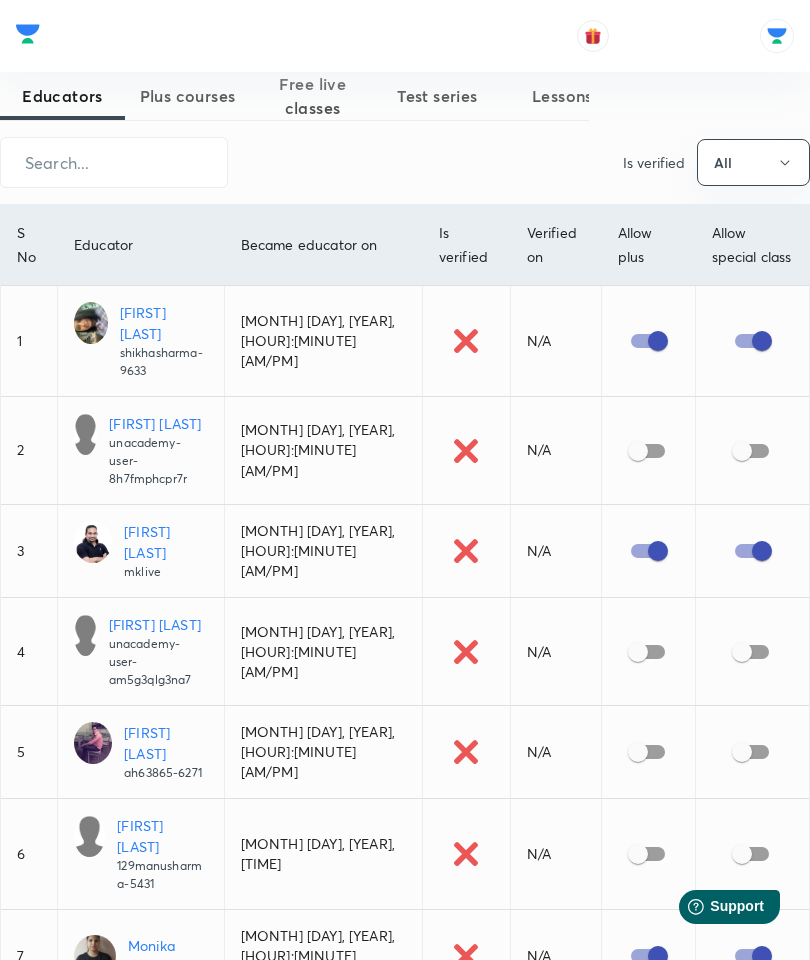 click at bounding box center (114, 162) 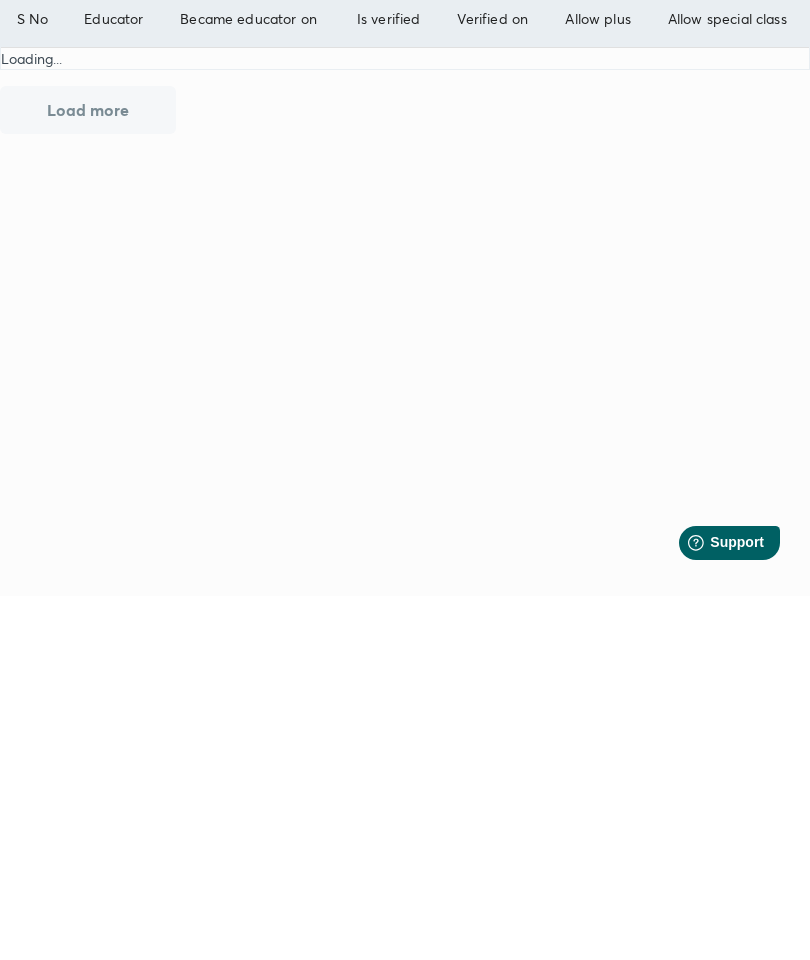scroll, scrollTop: 0, scrollLeft: 0, axis: both 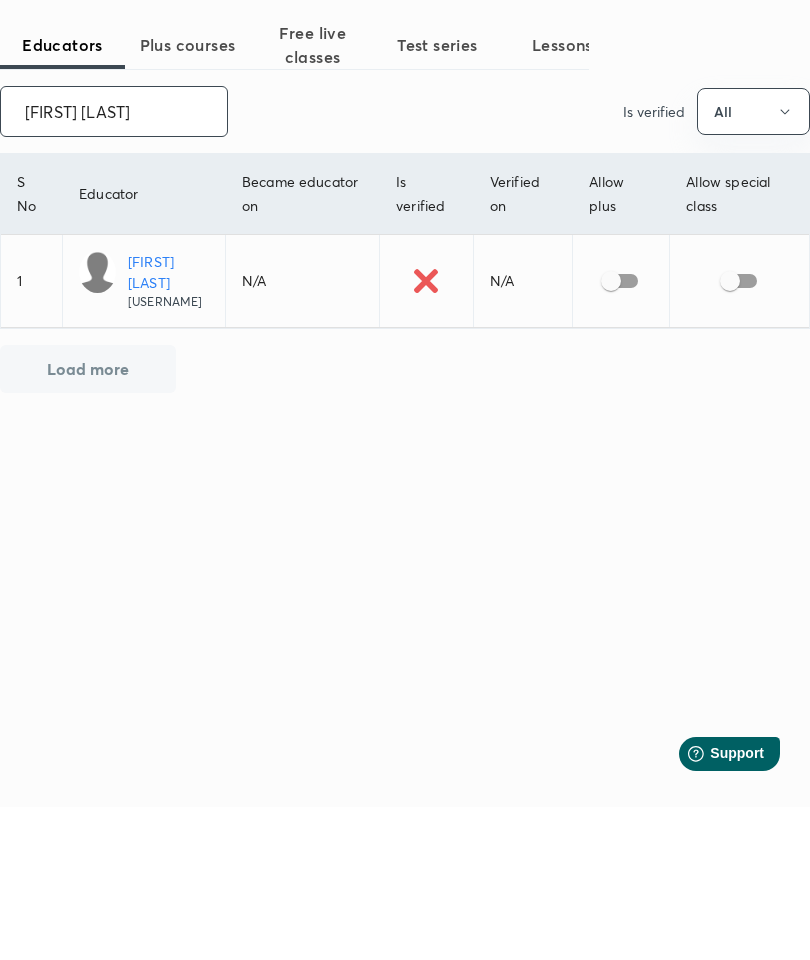 click on "Vipin Gupta" at bounding box center [114, 264] 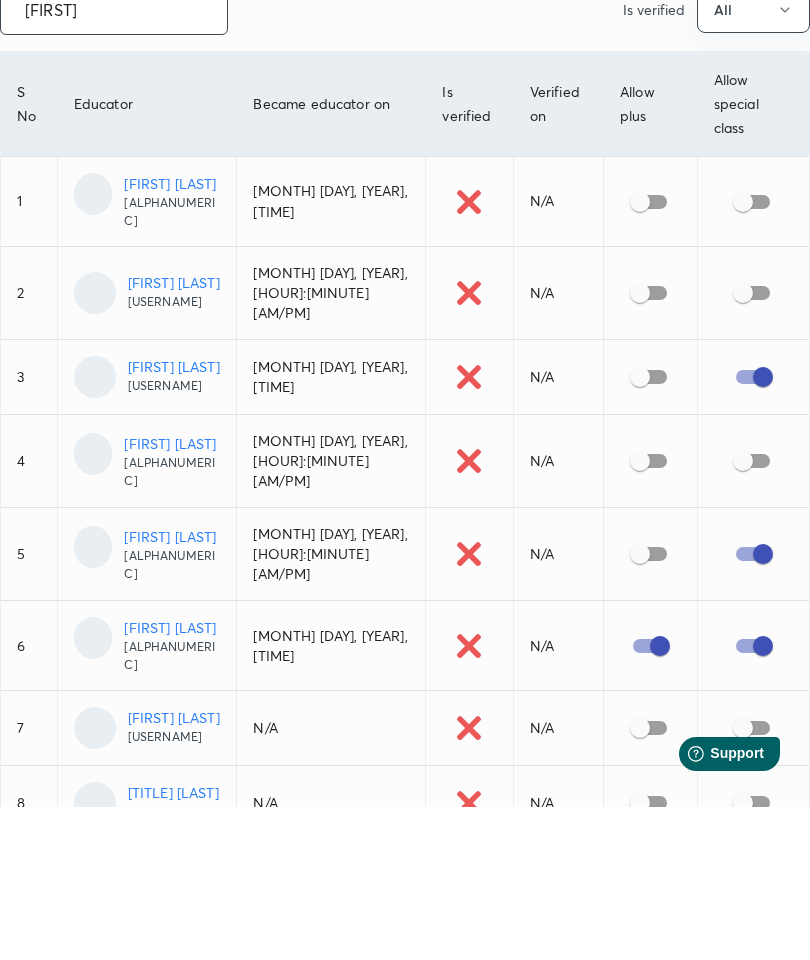 type on "Vip" 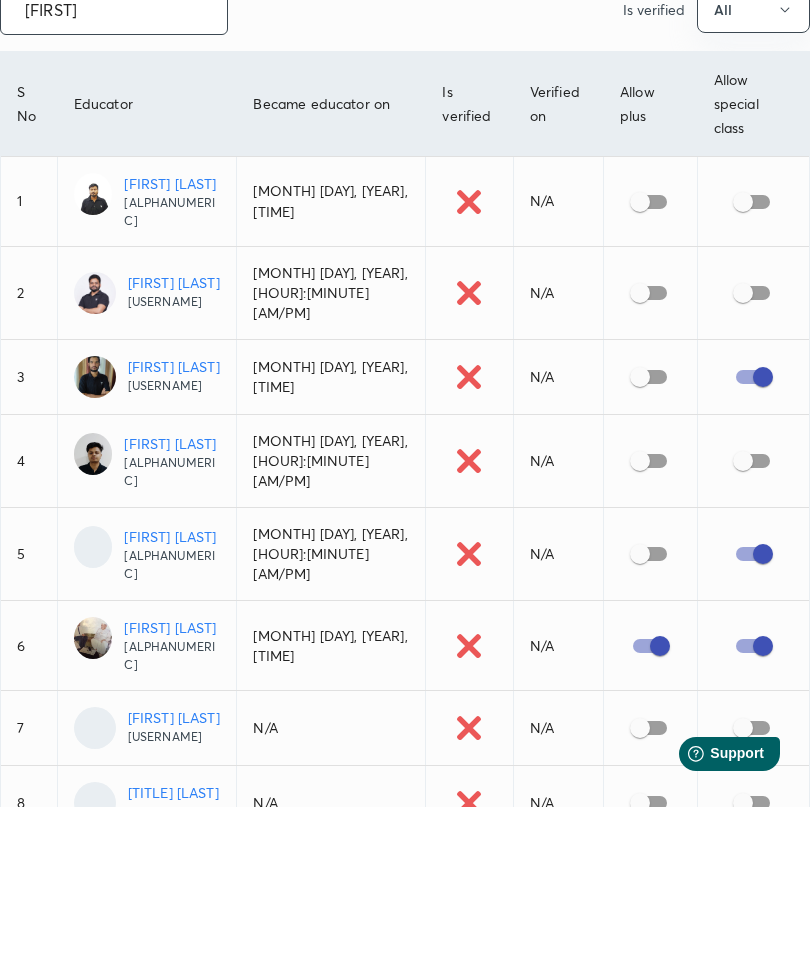 checkbox on "true" 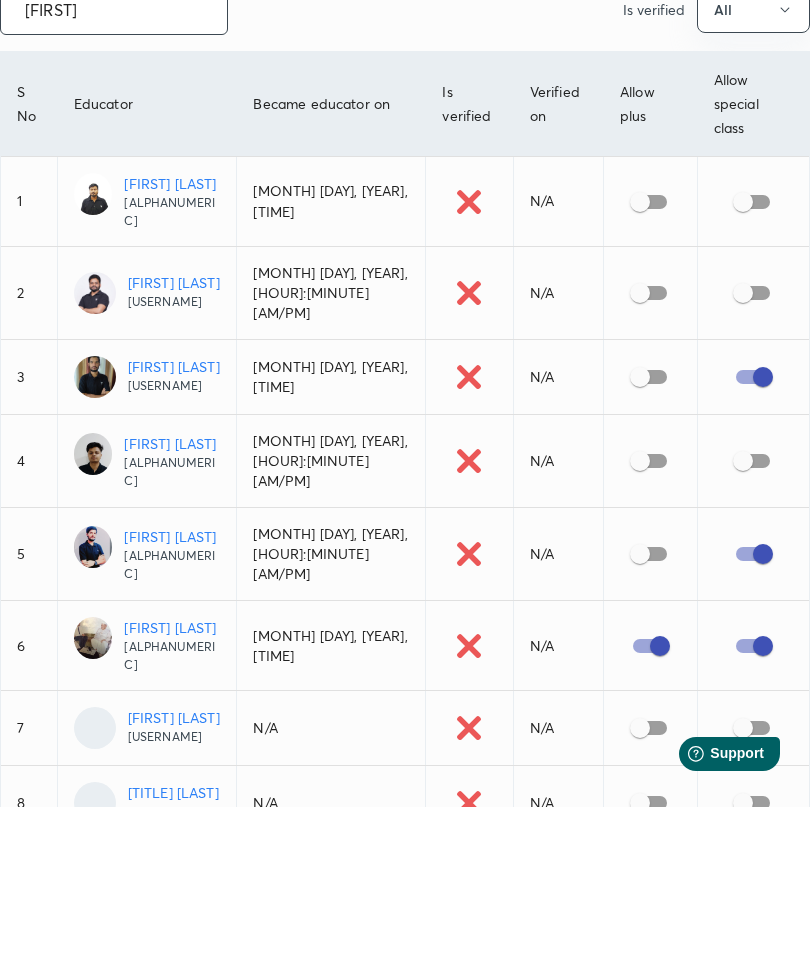 checkbox on "true" 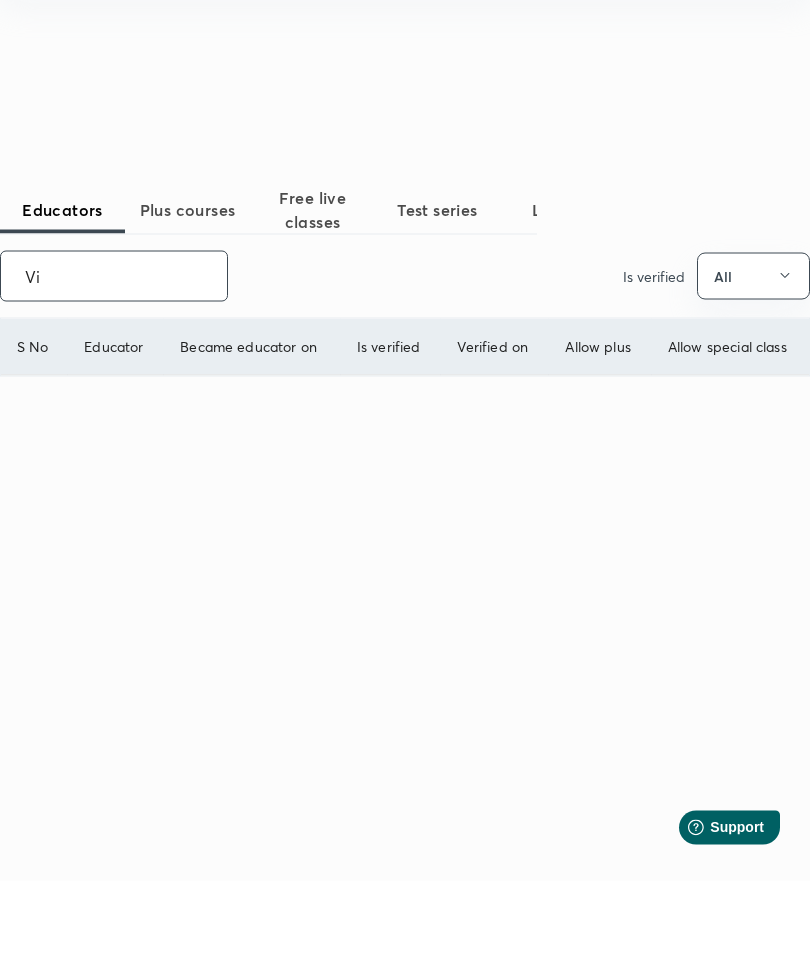 type on "V" 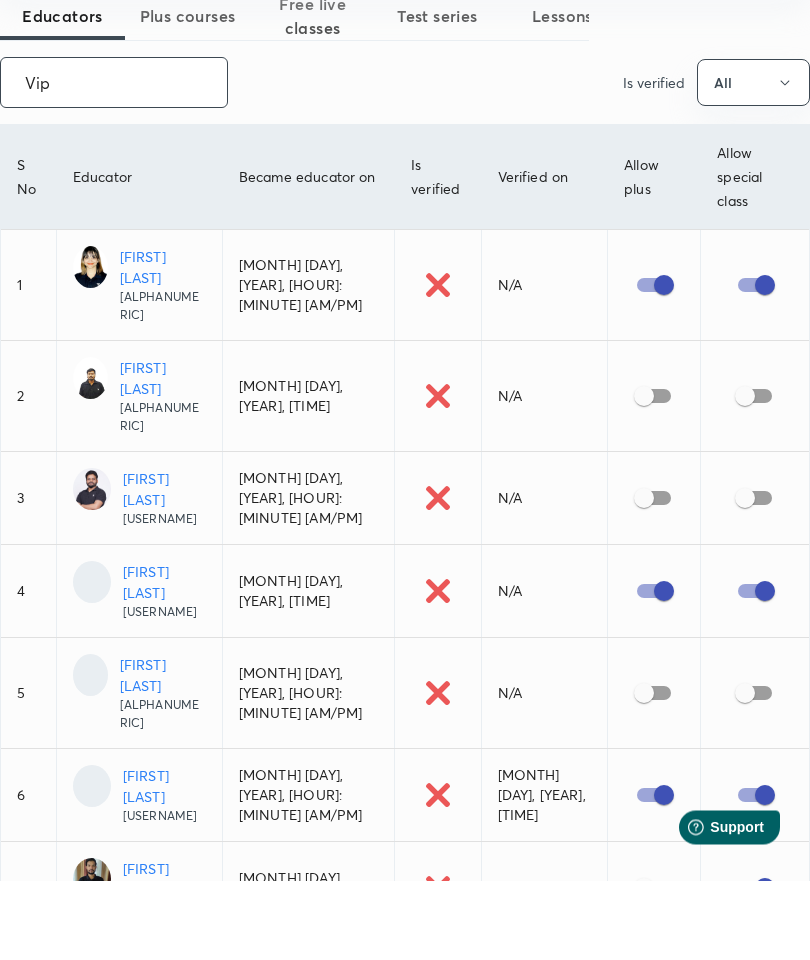 type on "Vipi" 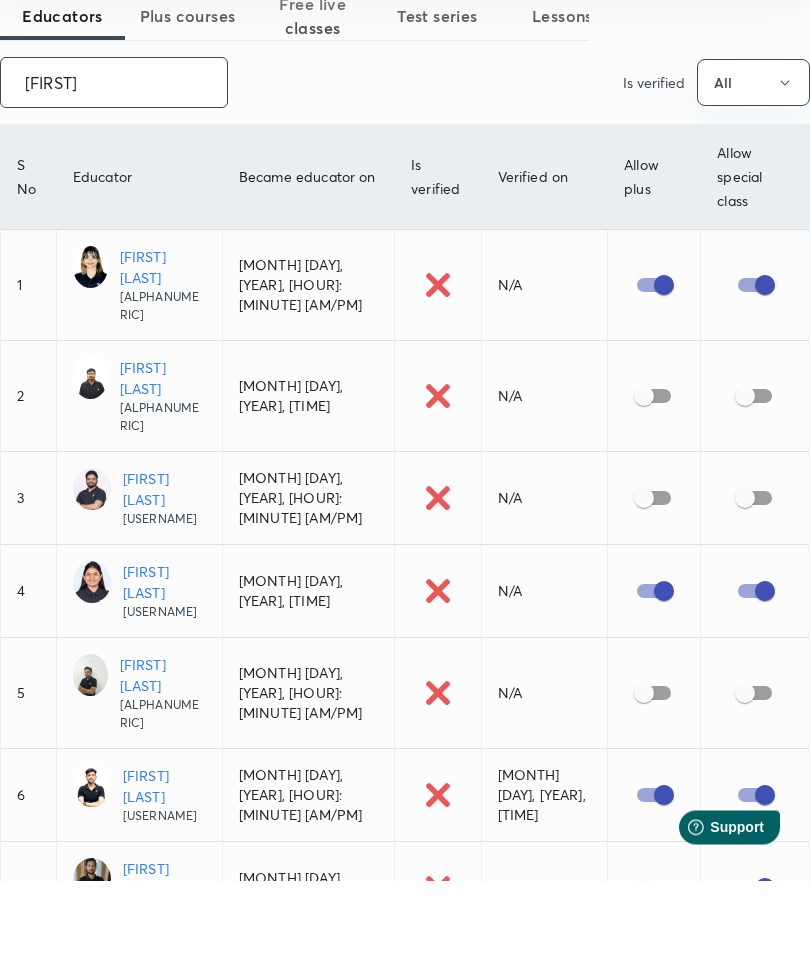 checkbox on "false" 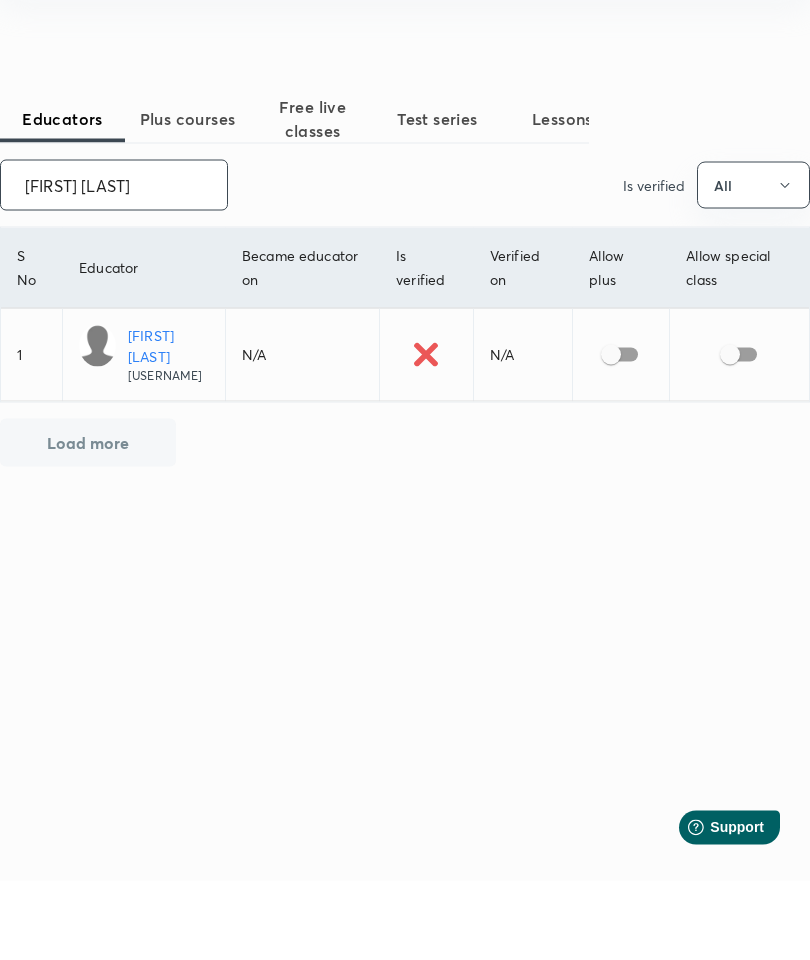 click on "Vipin Gupta" at bounding box center (168, 425) 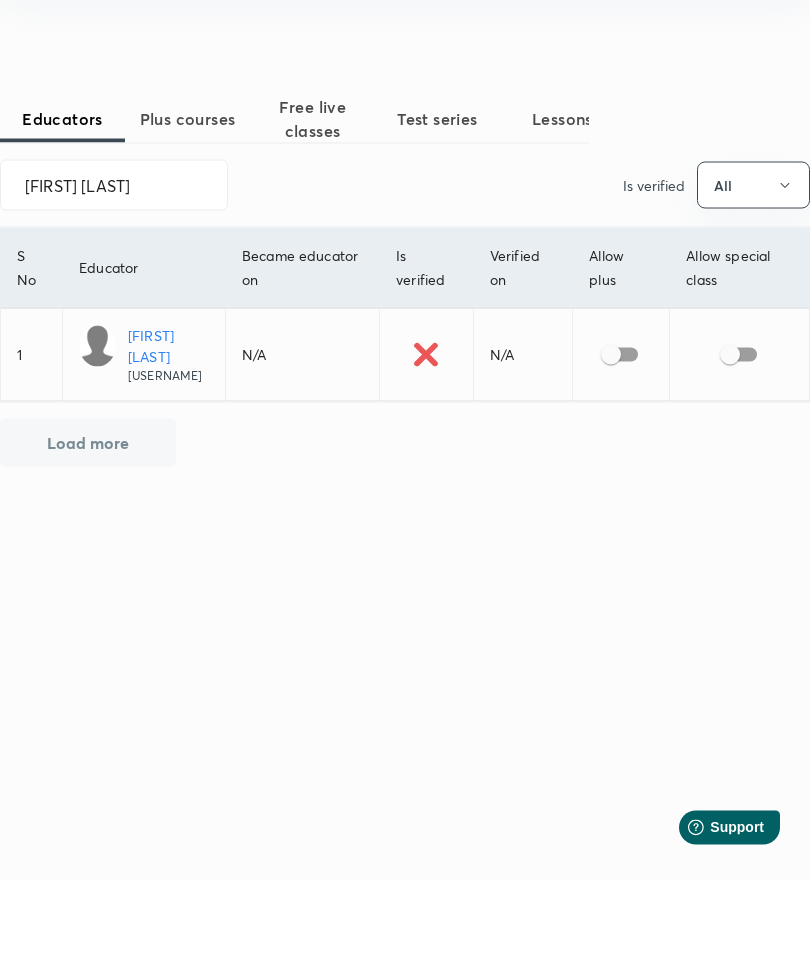 scroll, scrollTop: 80, scrollLeft: 0, axis: vertical 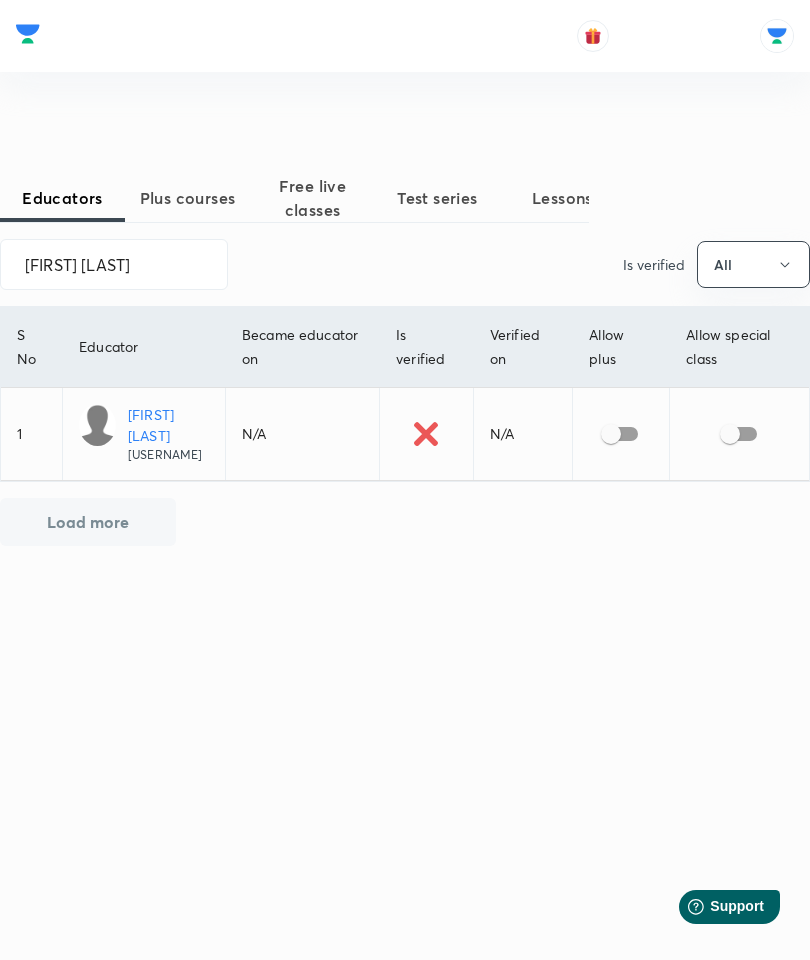 click on "Vipin gupta" at bounding box center [114, 264] 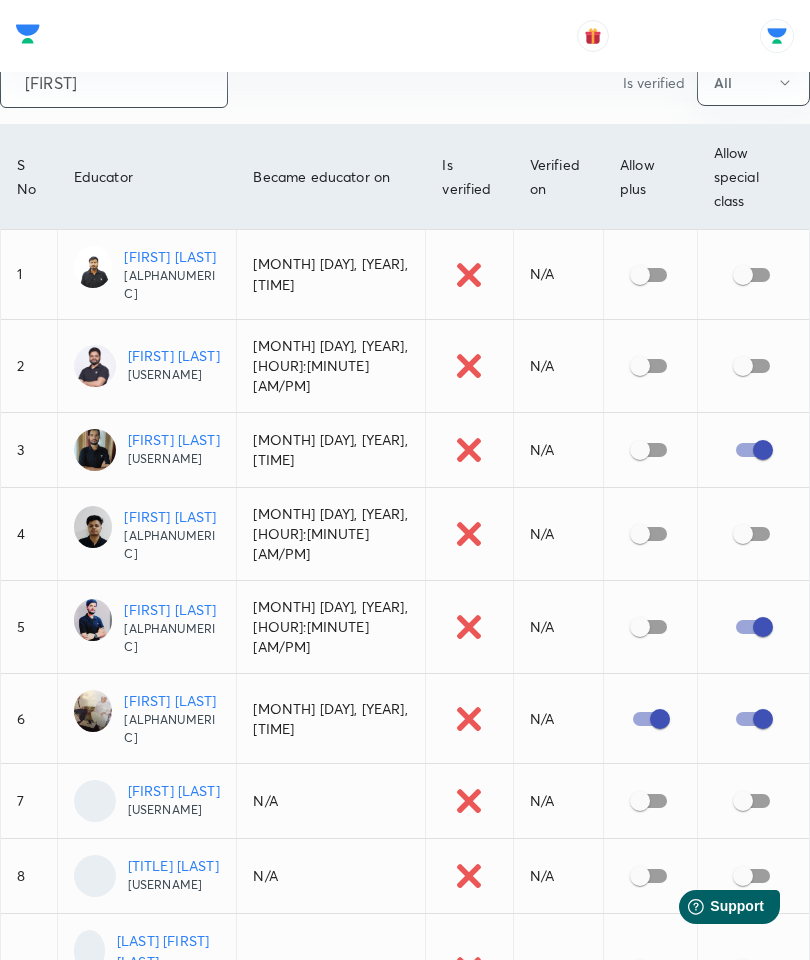 type on "Vip" 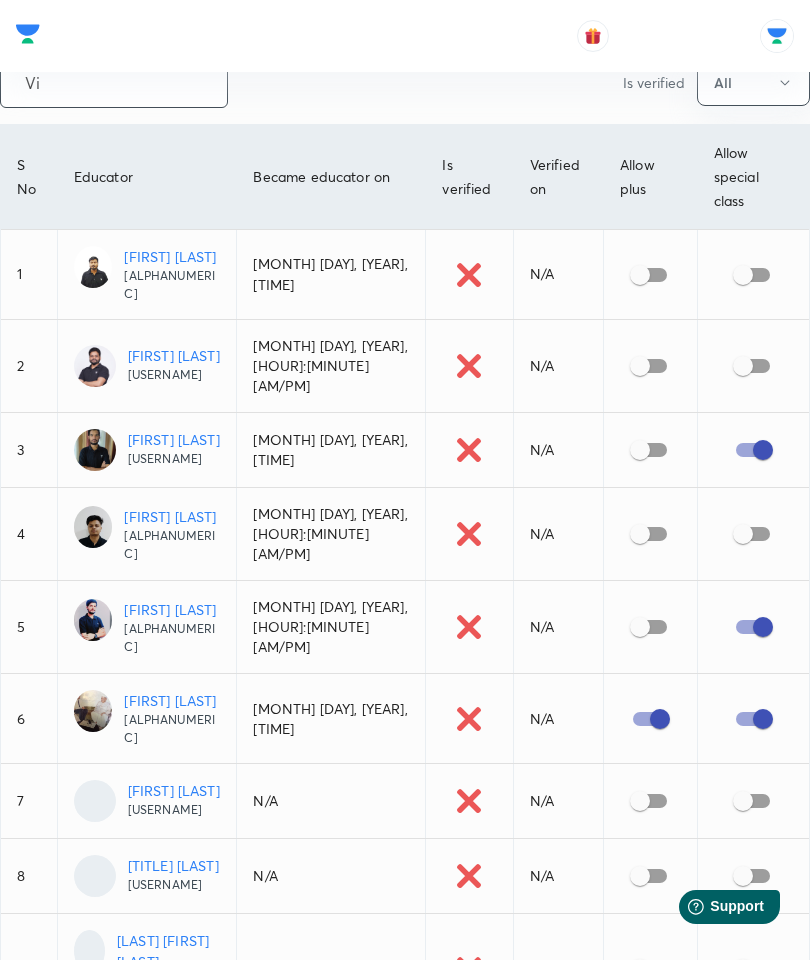 type on "V" 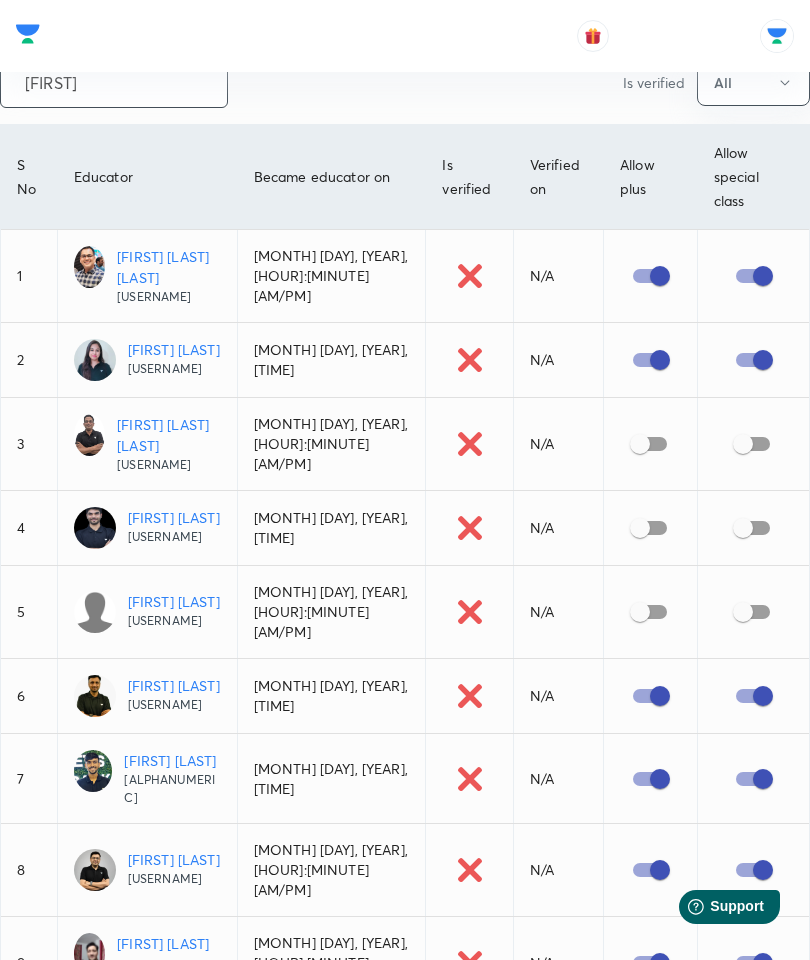 type on "Muke" 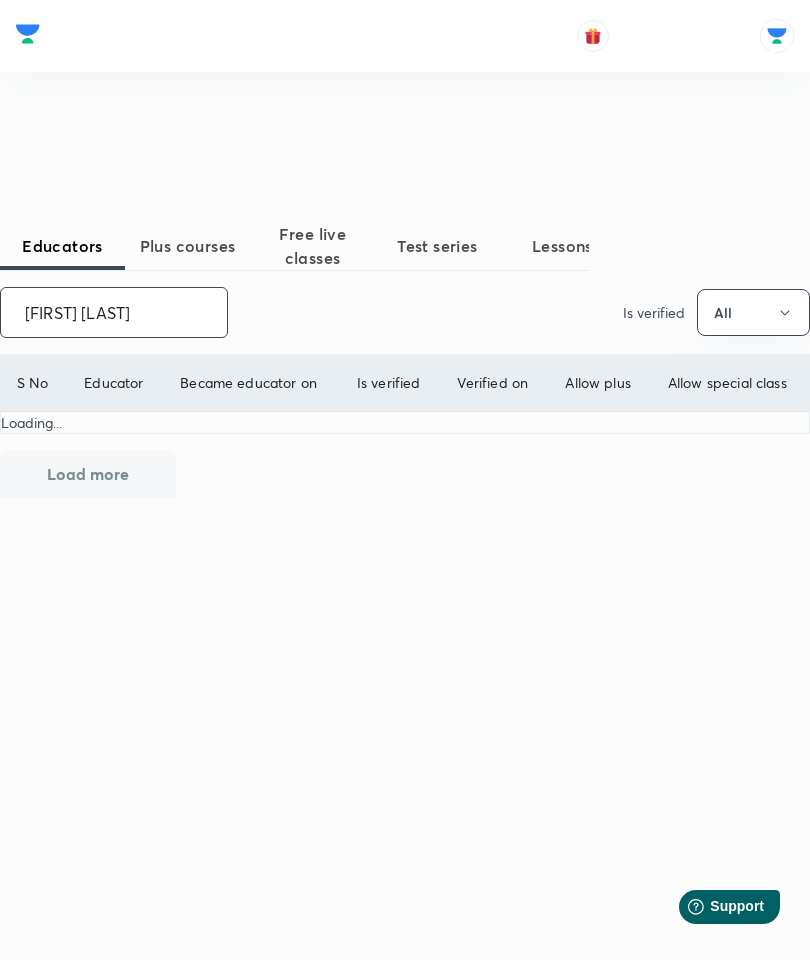 click on "Mukesh Kumari Singh" at bounding box center [114, 312] 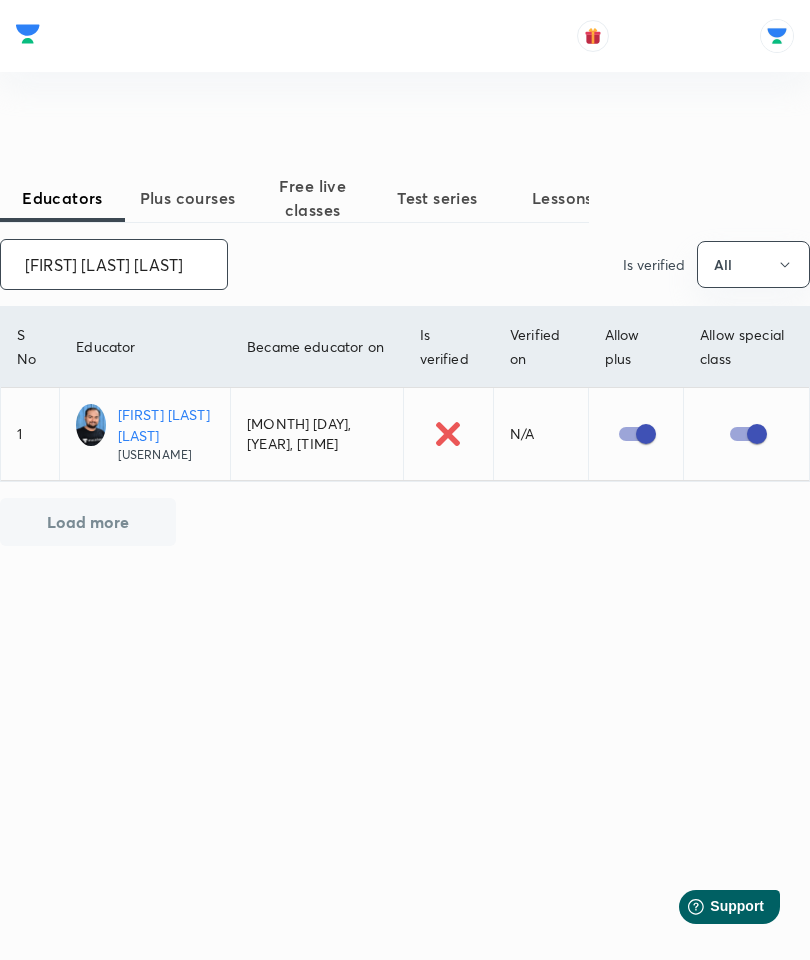 type on "Mukesh Kumar Singh" 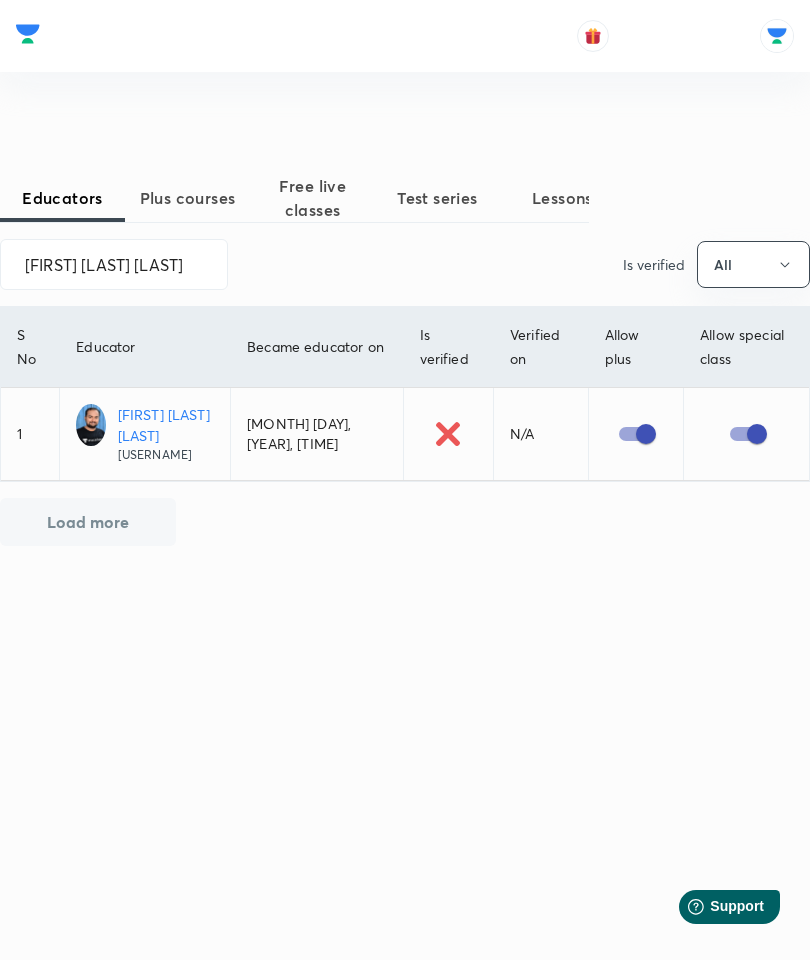 checkbox on "false" 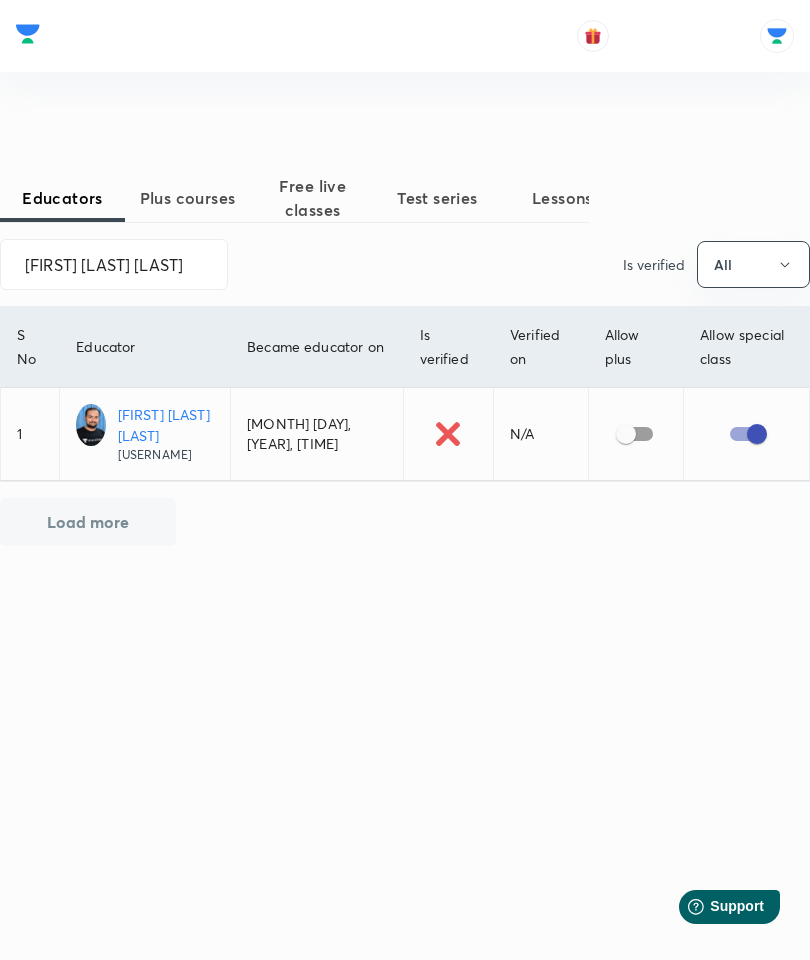 click at bounding box center (757, 434) 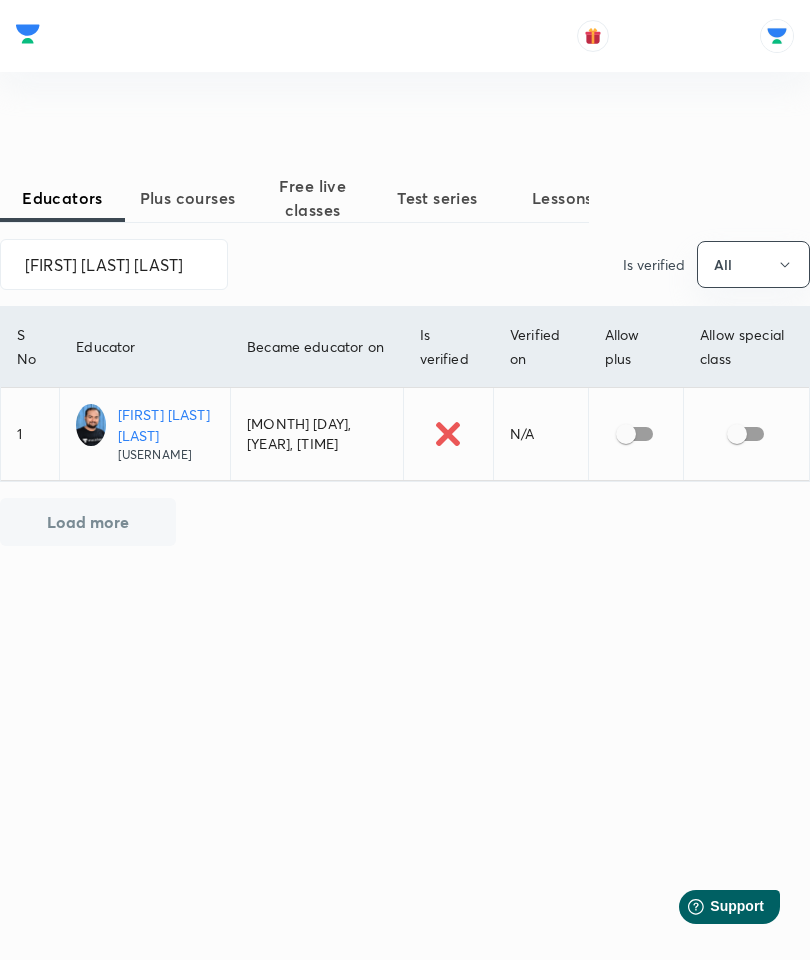click on "Mukesh Kumar Singh" at bounding box center [166, 425] 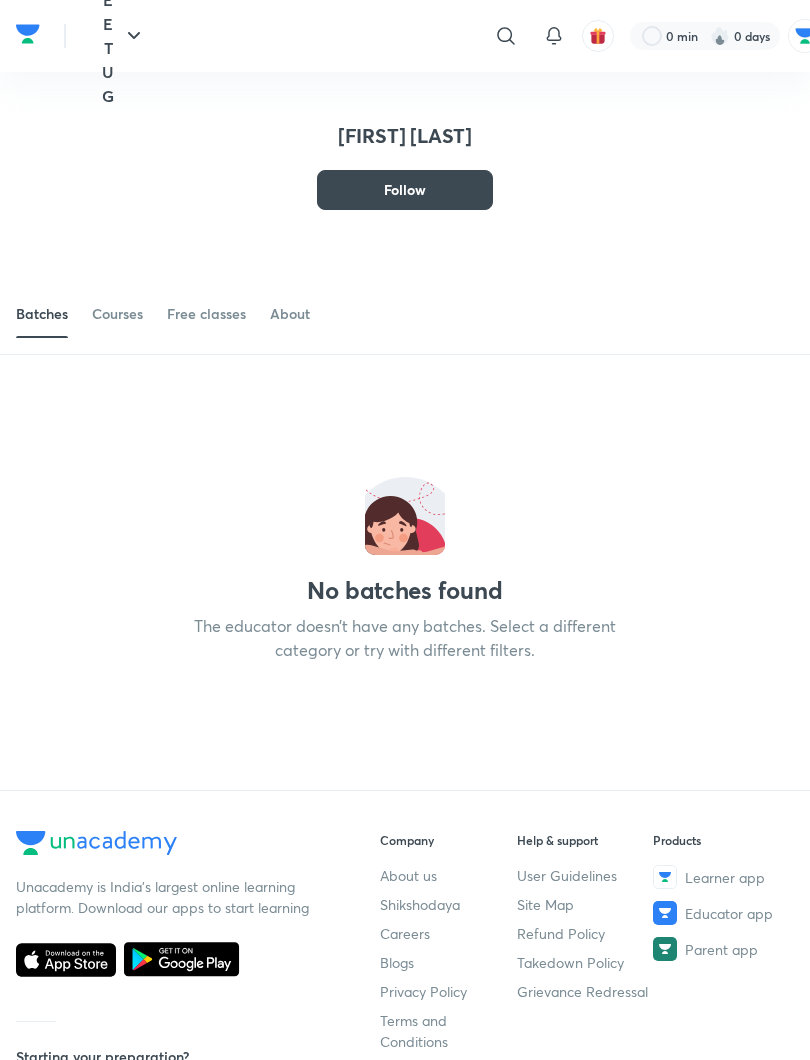 scroll, scrollTop: 240, scrollLeft: 0, axis: vertical 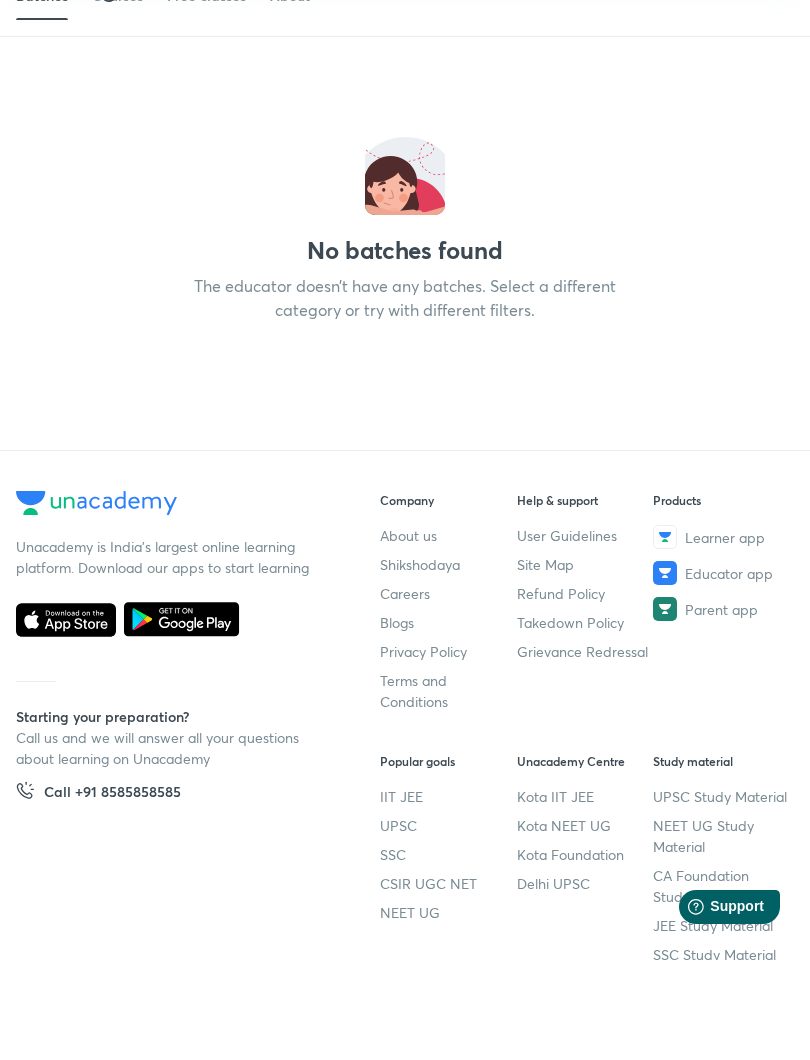 click on "Courses" at bounding box center (117, 96) 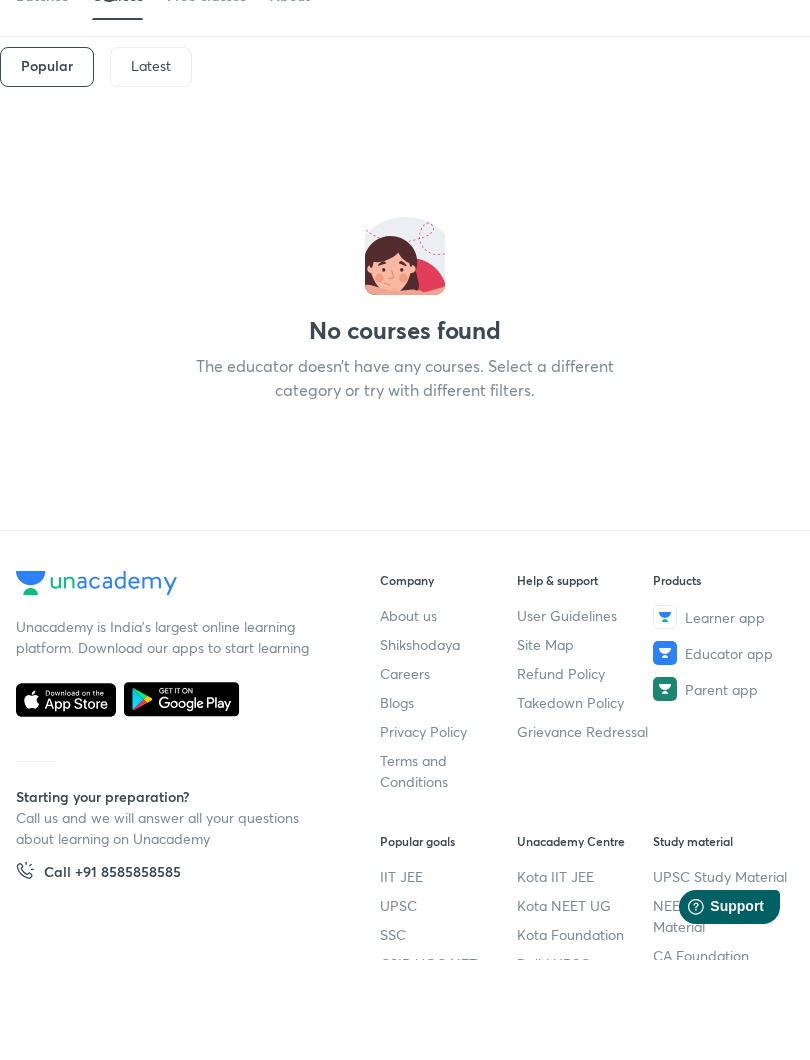 click on "Free classes" at bounding box center [206, 96] 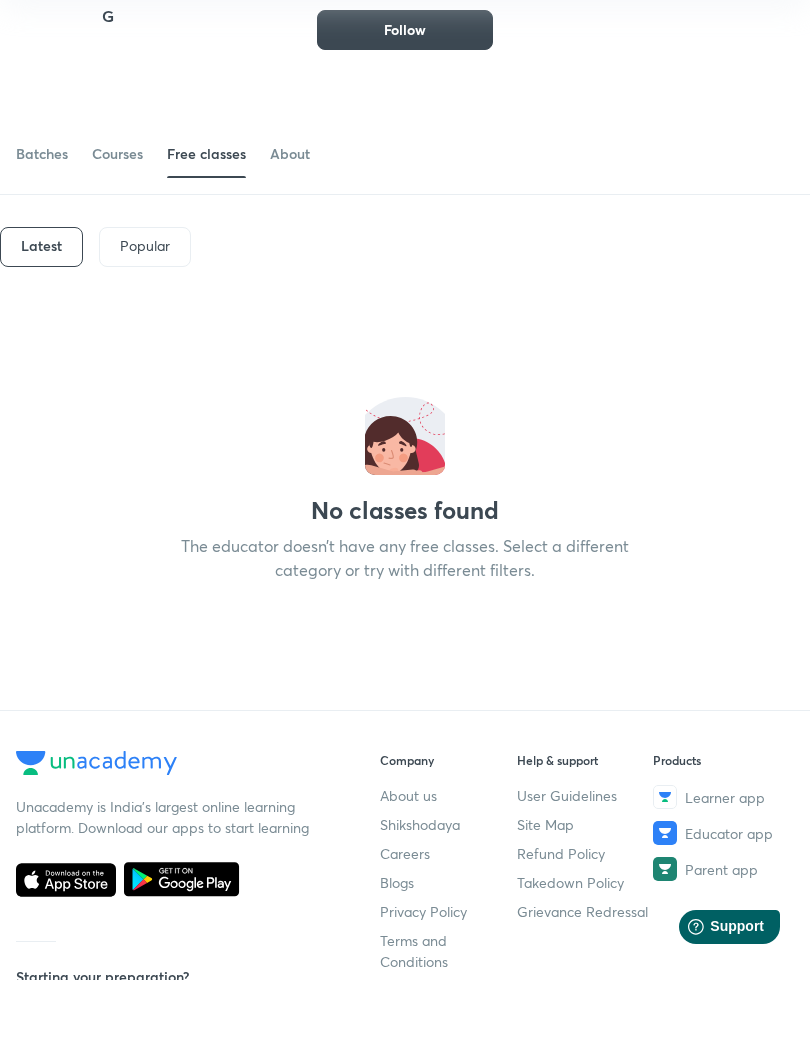 scroll, scrollTop: 0, scrollLeft: 0, axis: both 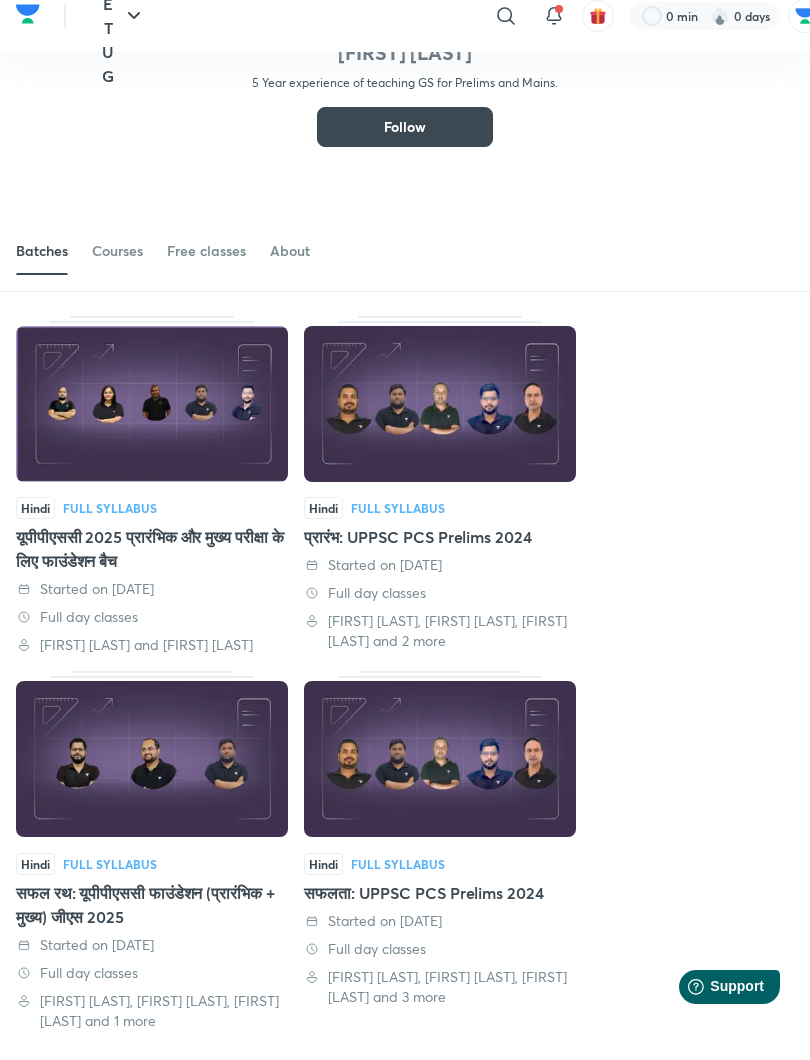 click at bounding box center (152, 424) 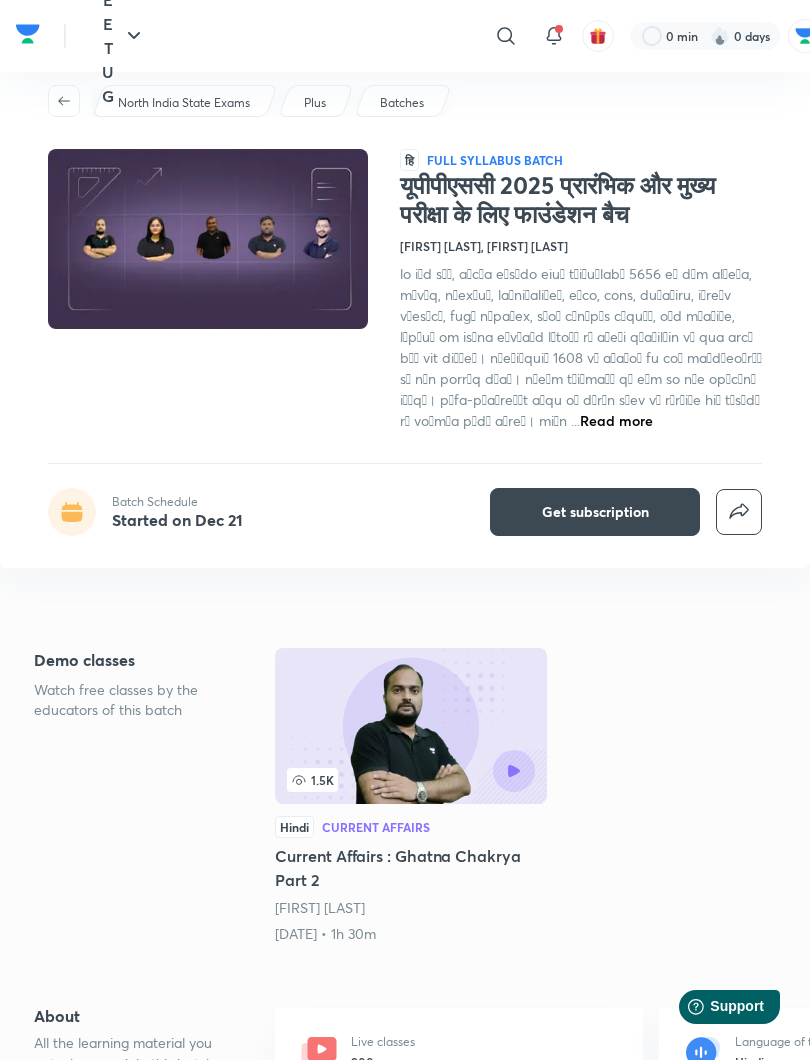 scroll, scrollTop: 0, scrollLeft: 0, axis: both 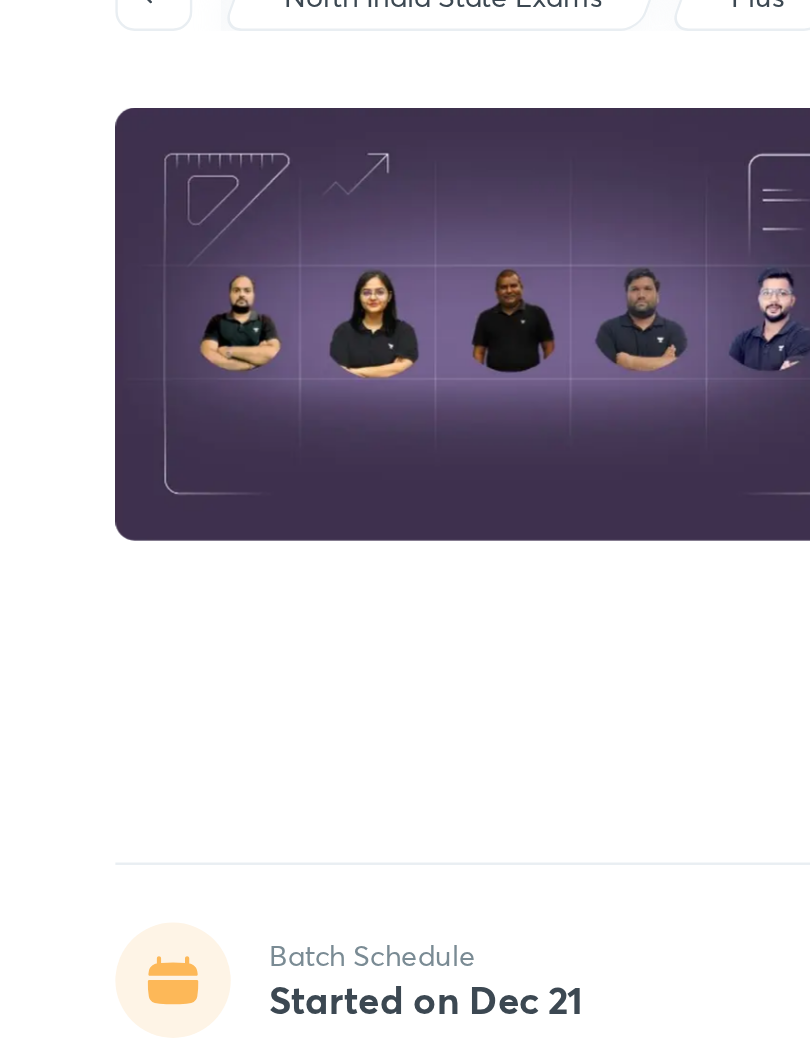 click at bounding box center (208, 258) 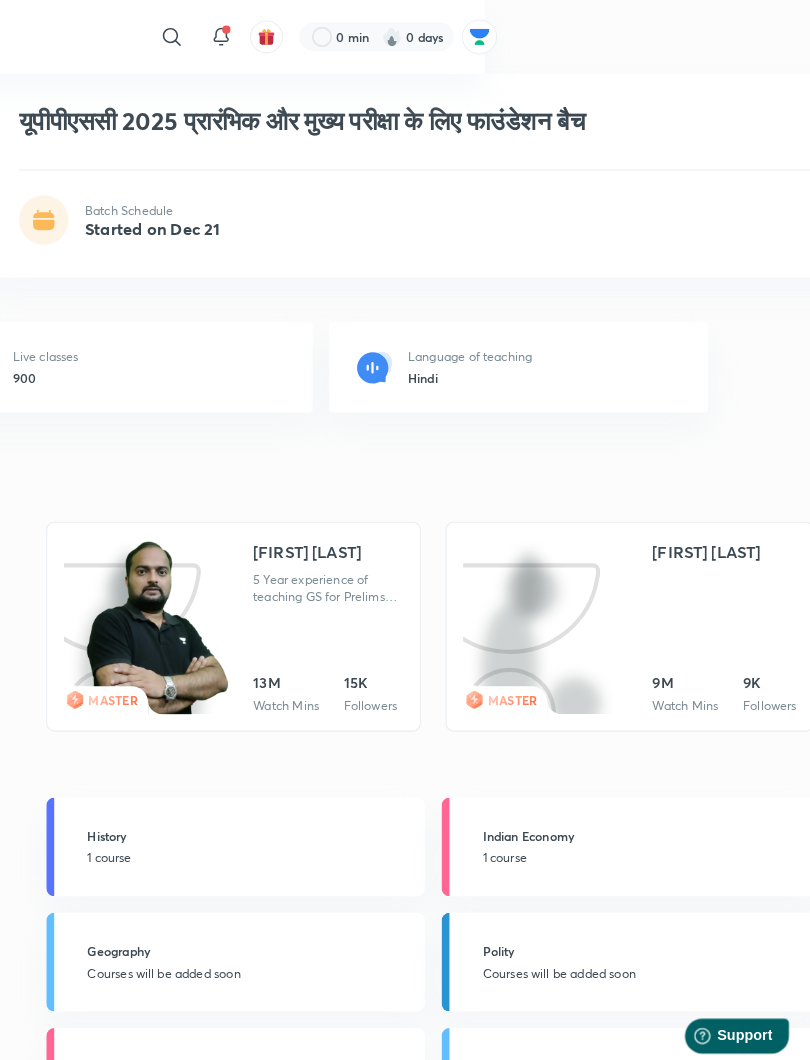 scroll, scrollTop: 696, scrollLeft: 341, axis: both 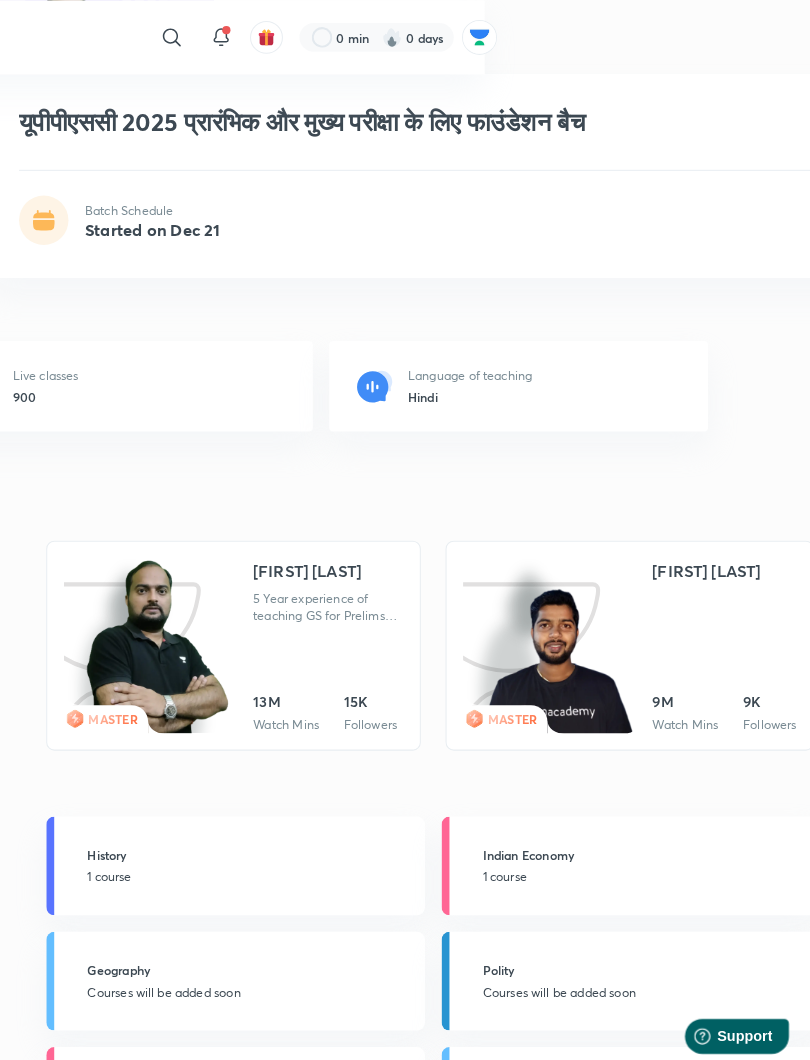 click on "[FIRST] [LAST]" at bounding box center (699, 554) 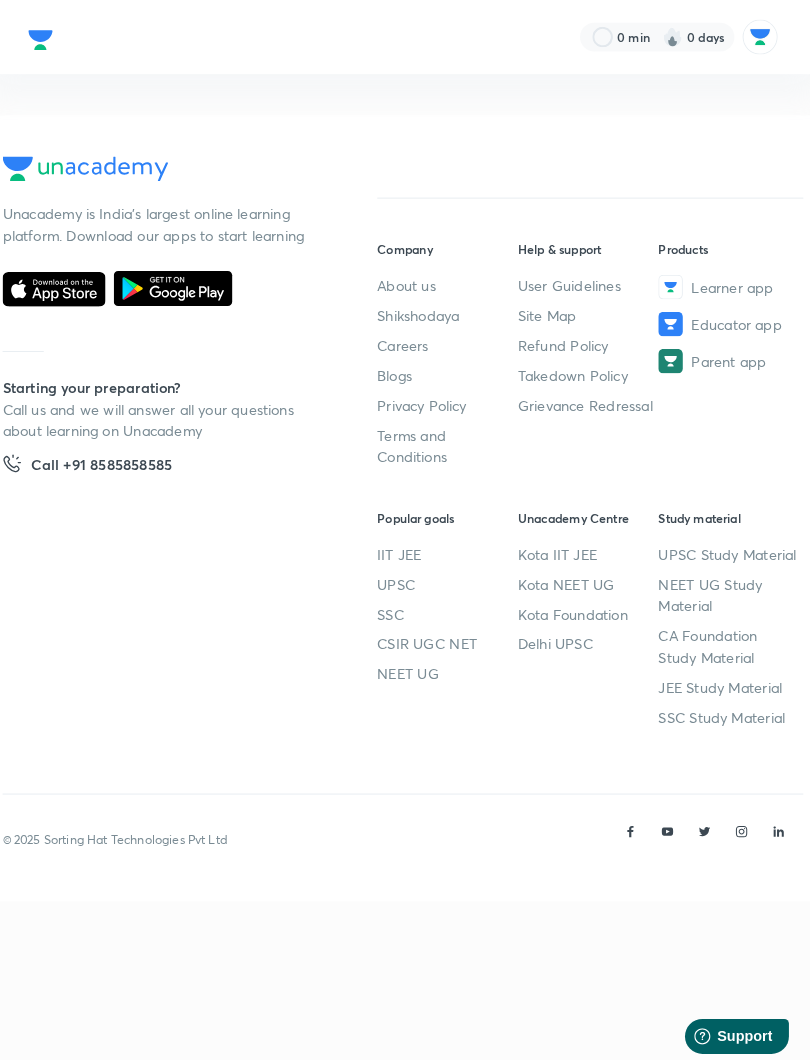 scroll, scrollTop: 460, scrollLeft: 304, axis: both 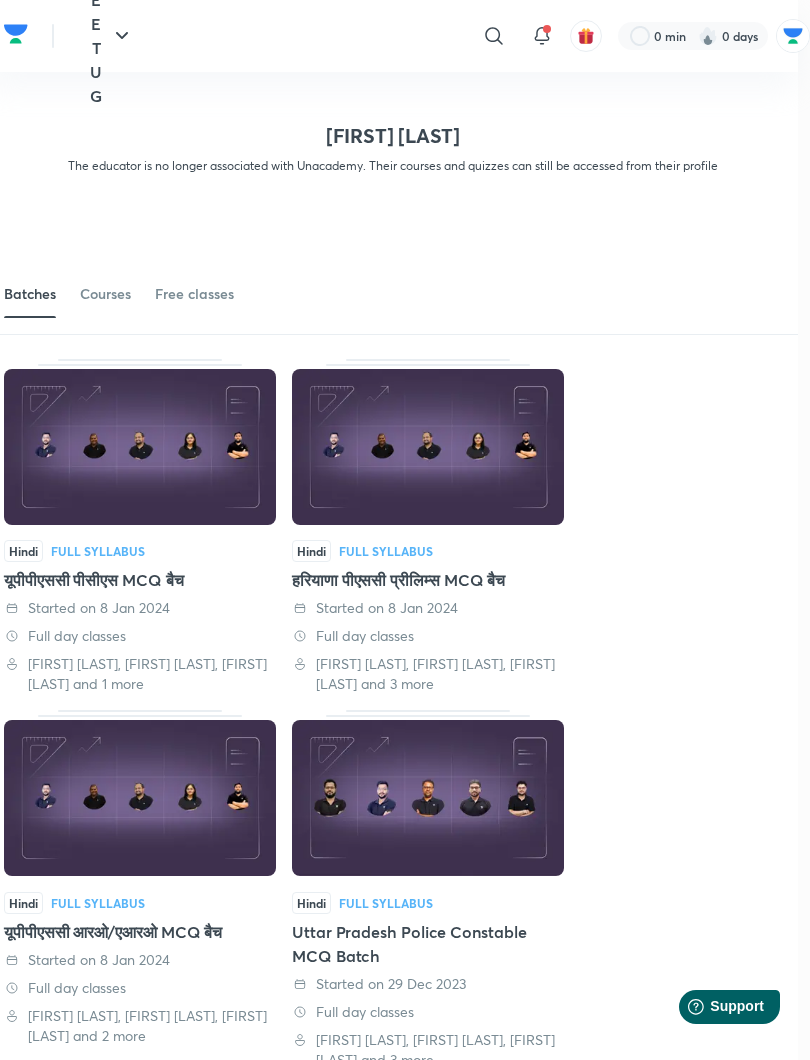 click on "Courses" at bounding box center [105, 294] 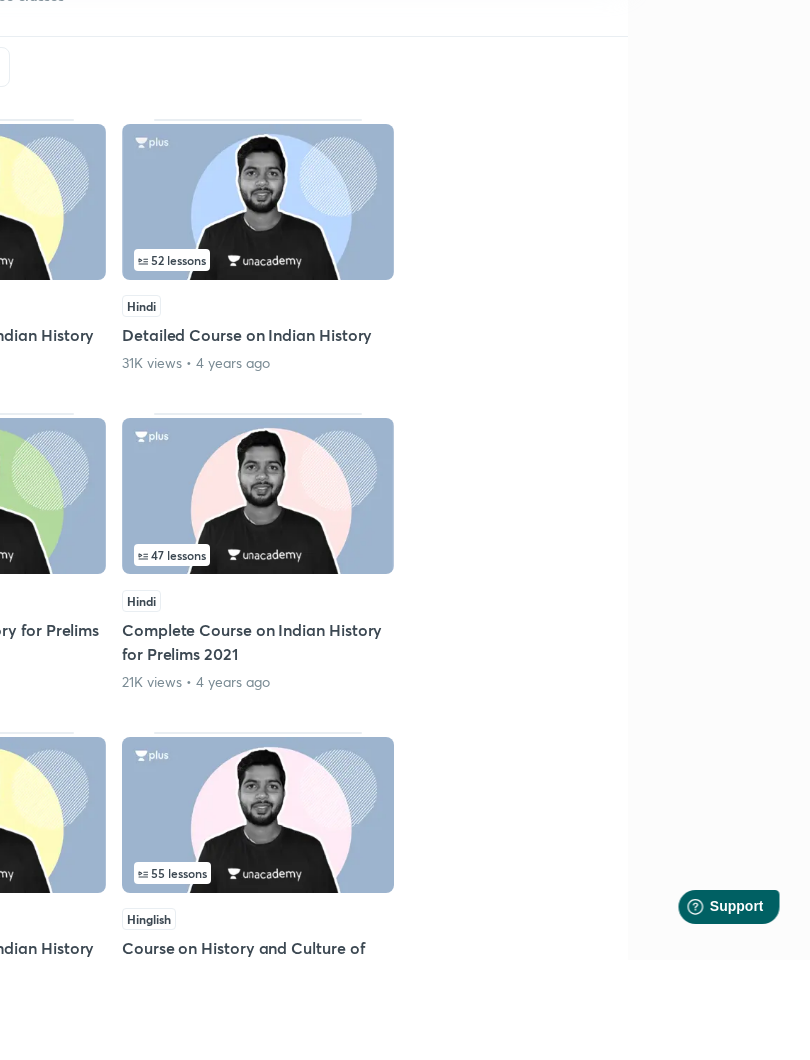 scroll, scrollTop: 220, scrollLeft: 0, axis: vertical 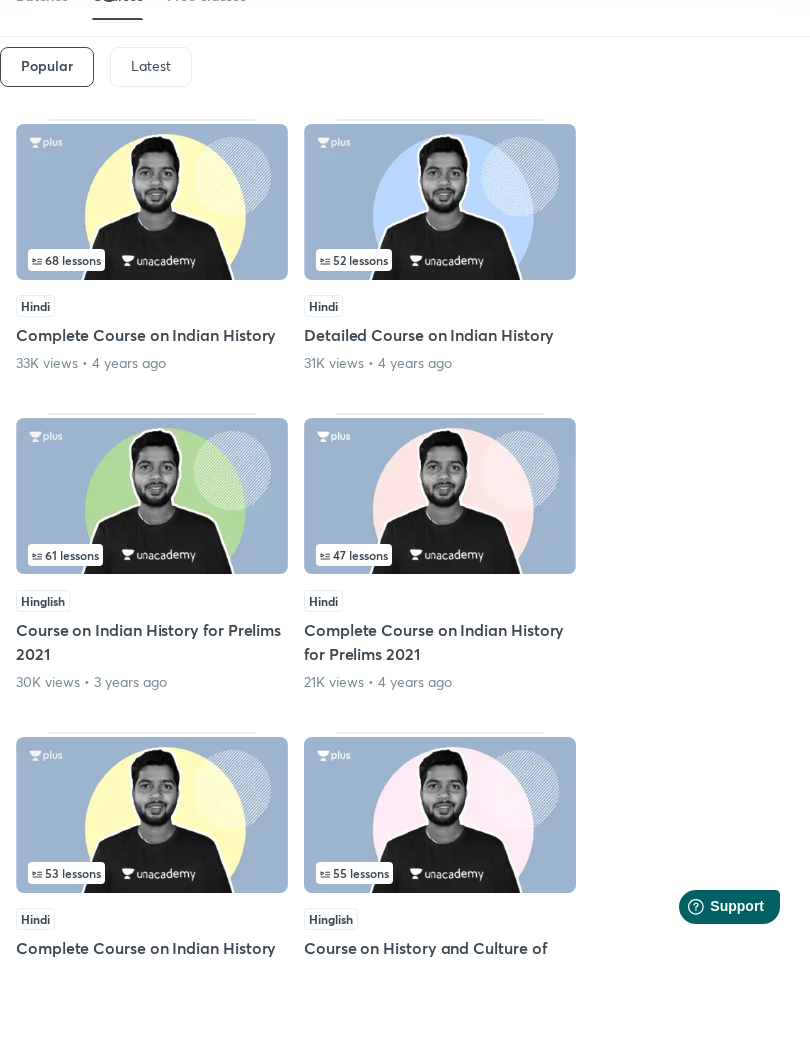 click at bounding box center [440, 302] 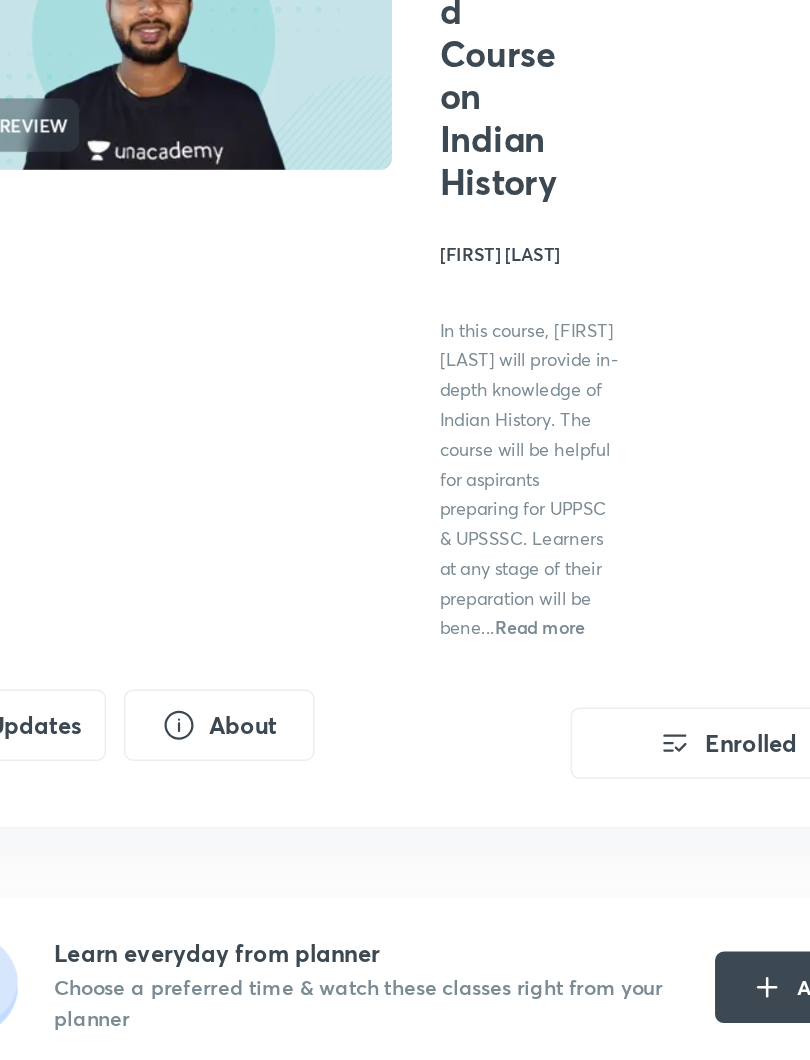 scroll, scrollTop: 0, scrollLeft: 0, axis: both 